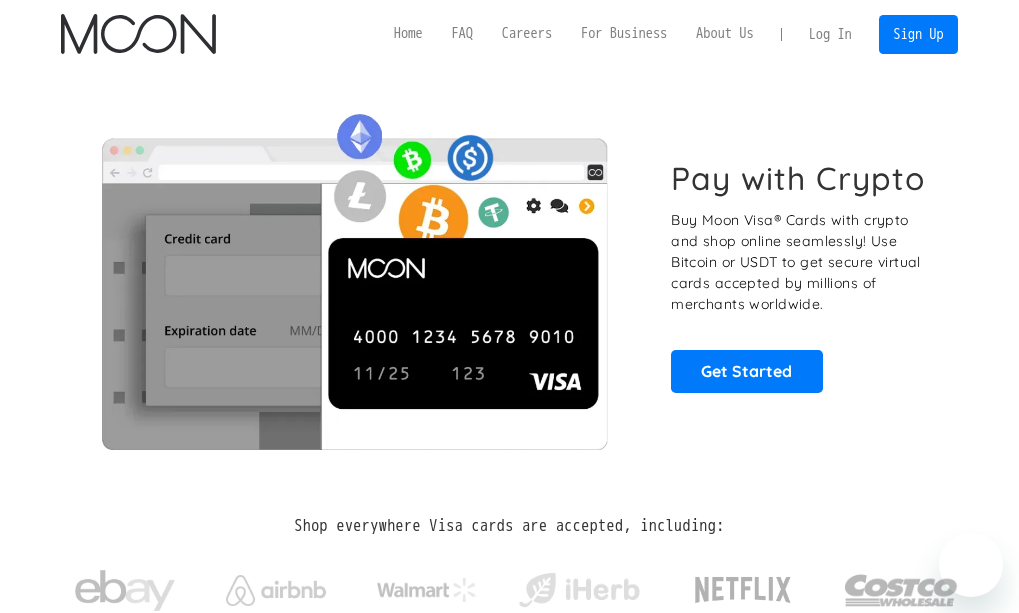 scroll, scrollTop: 0, scrollLeft: 0, axis: both 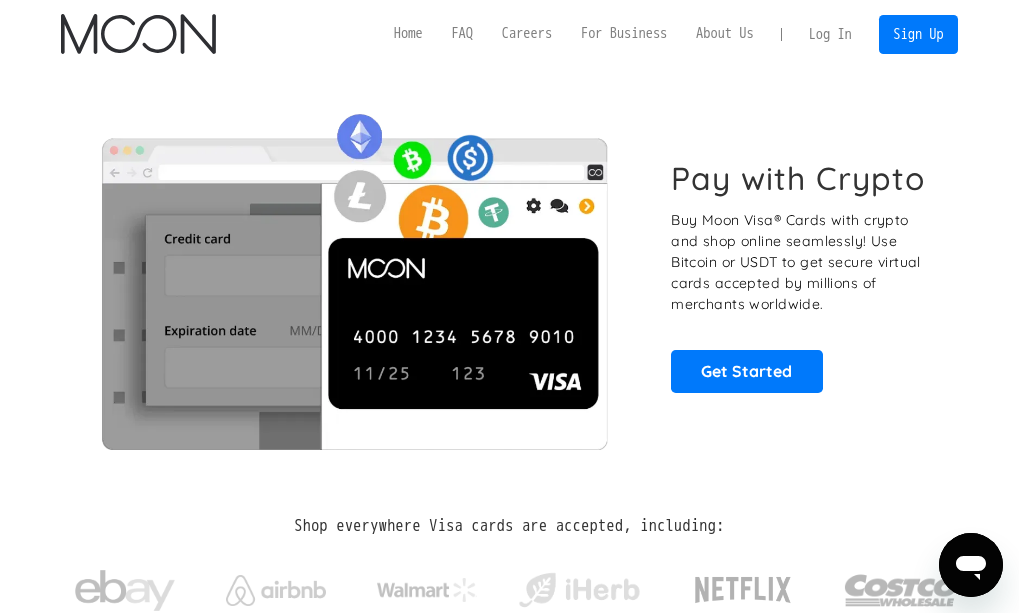 click on "Log In" at bounding box center (830, 34) 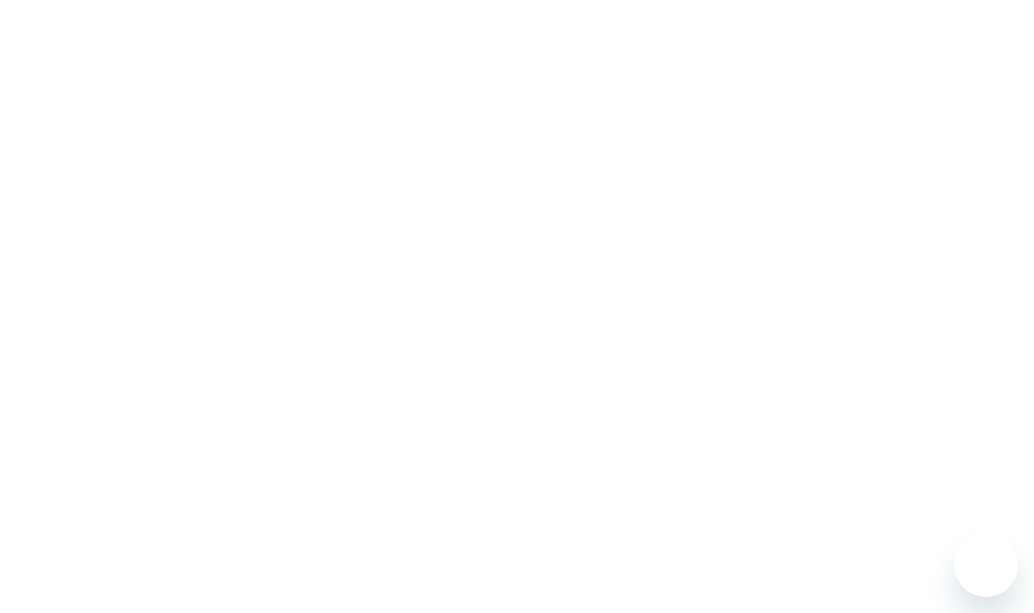 scroll, scrollTop: 0, scrollLeft: 0, axis: both 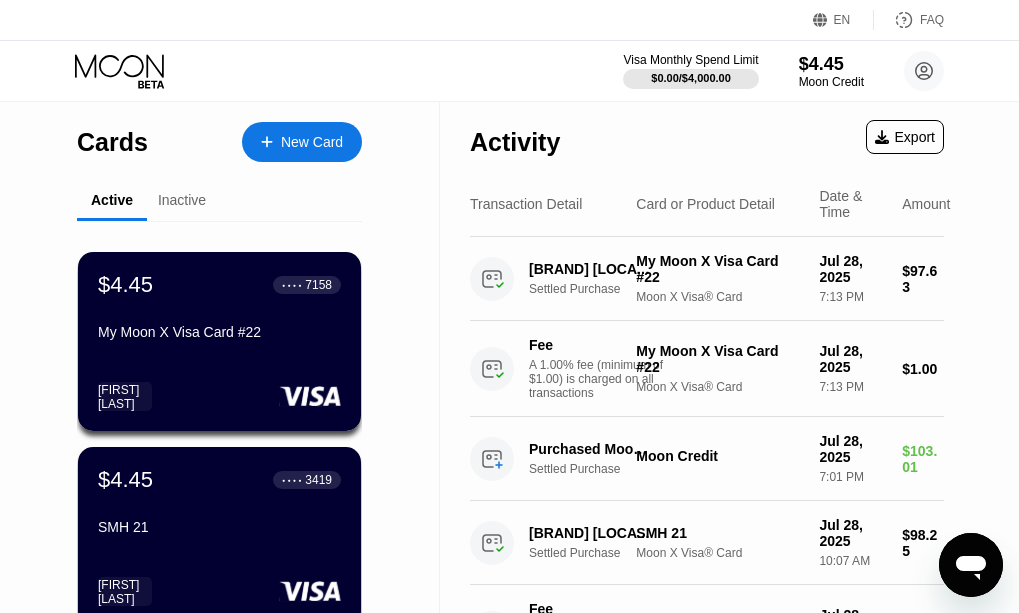 click on "New Card" at bounding box center (312, 142) 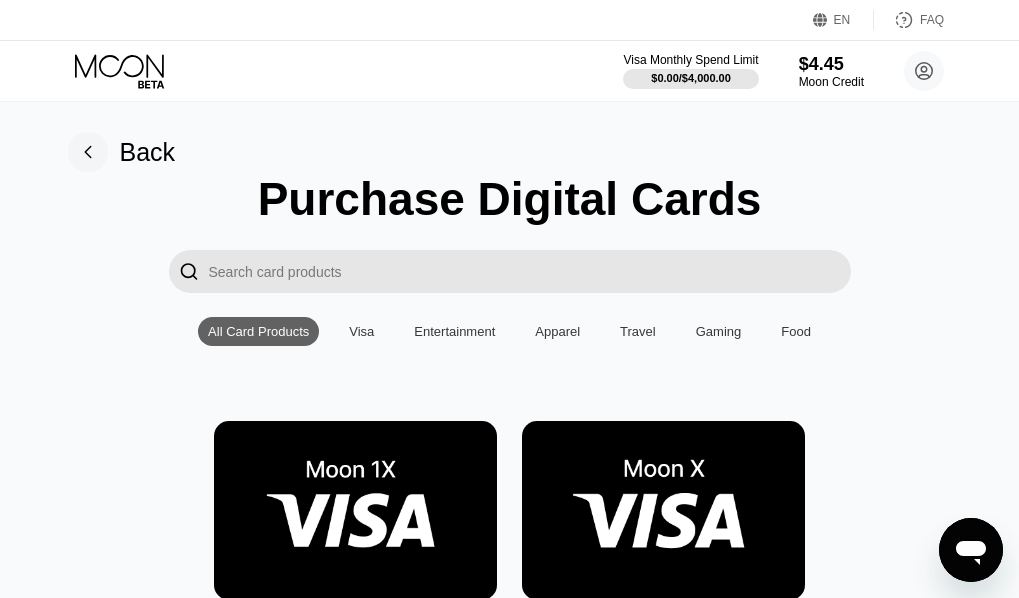click on "$4.45" at bounding box center (831, 64) 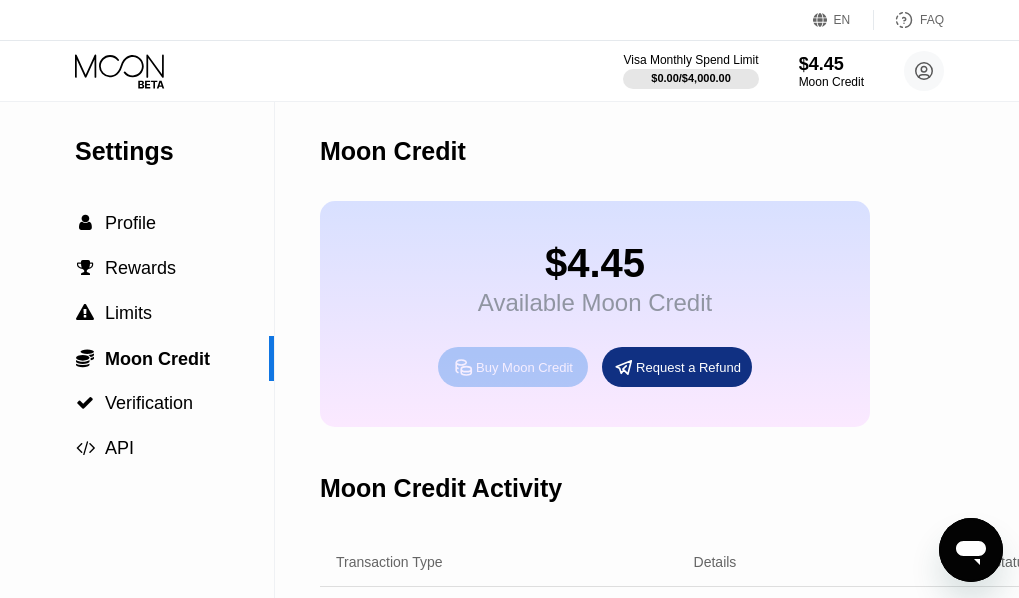 click on "Buy Moon Credit" at bounding box center [524, 367] 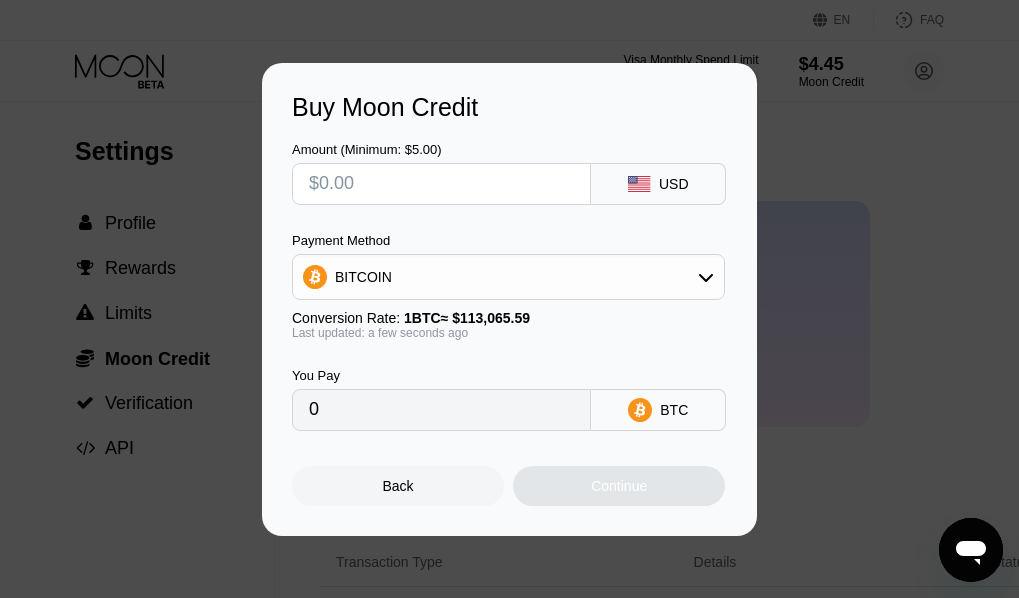 click at bounding box center (441, 184) 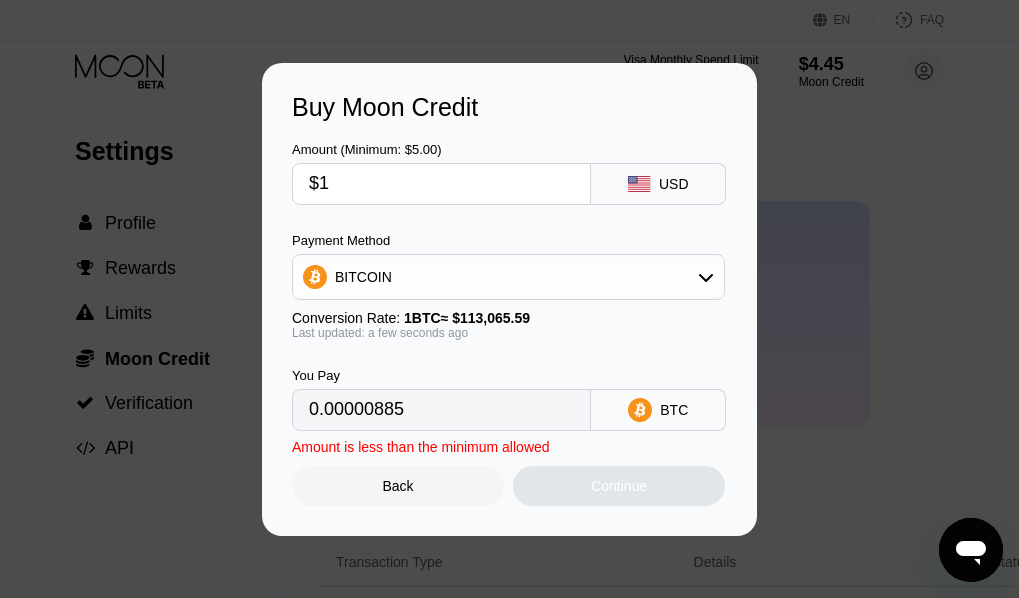 type on "0.00000885" 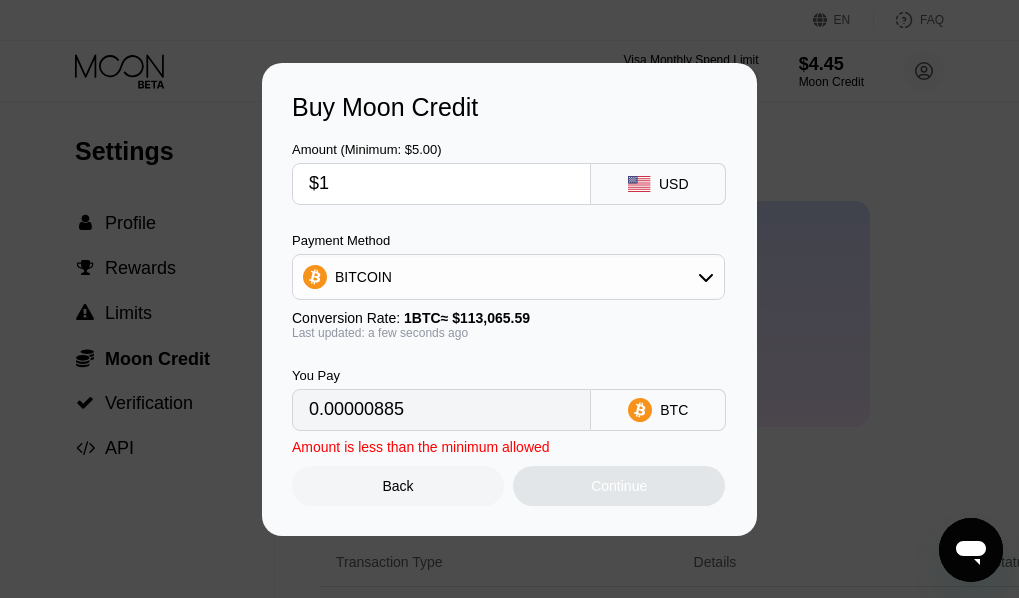 type on "$10" 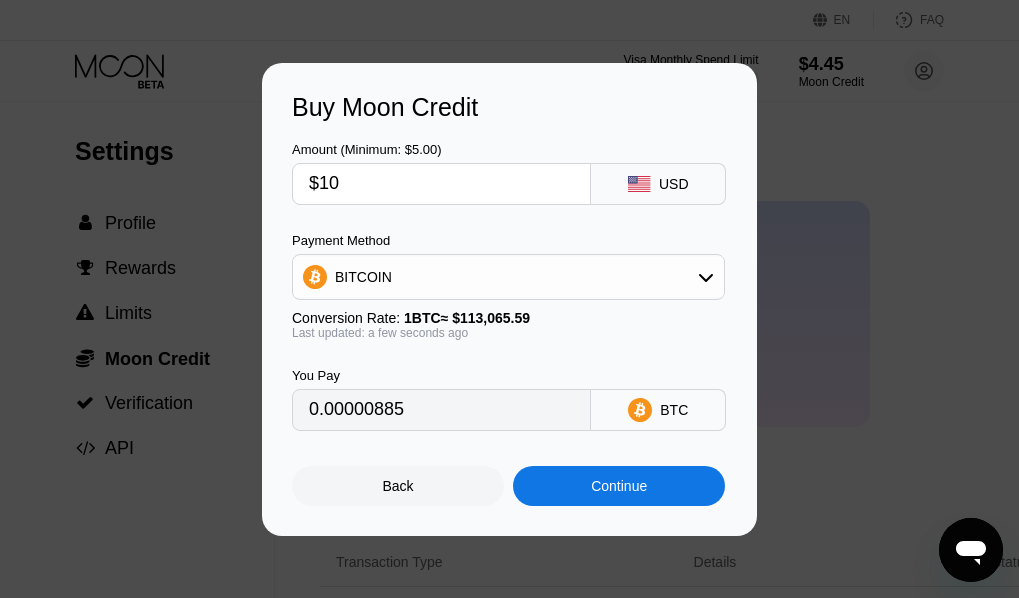type on "0.00008845" 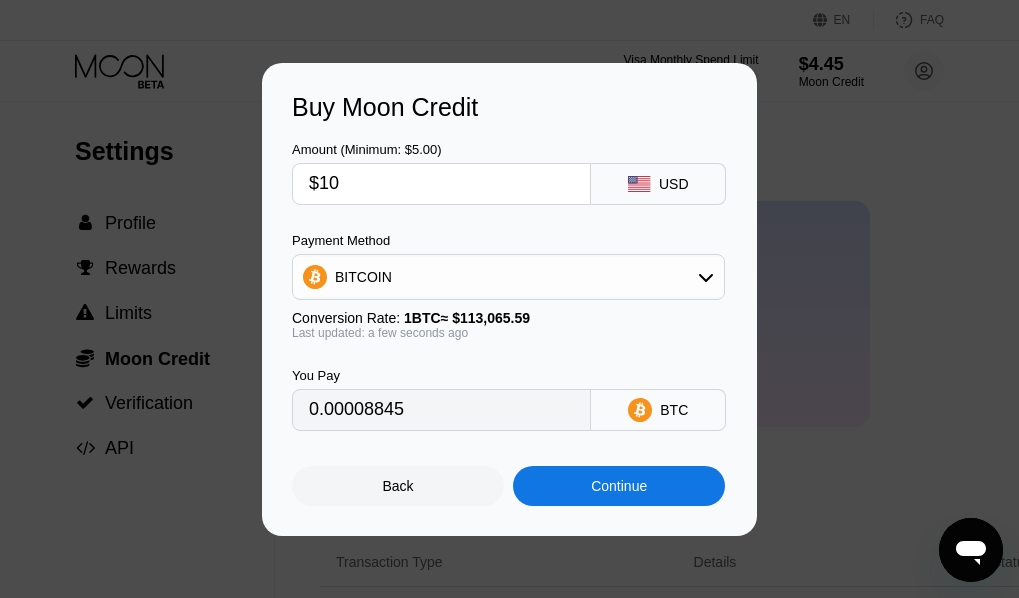 type on "$100" 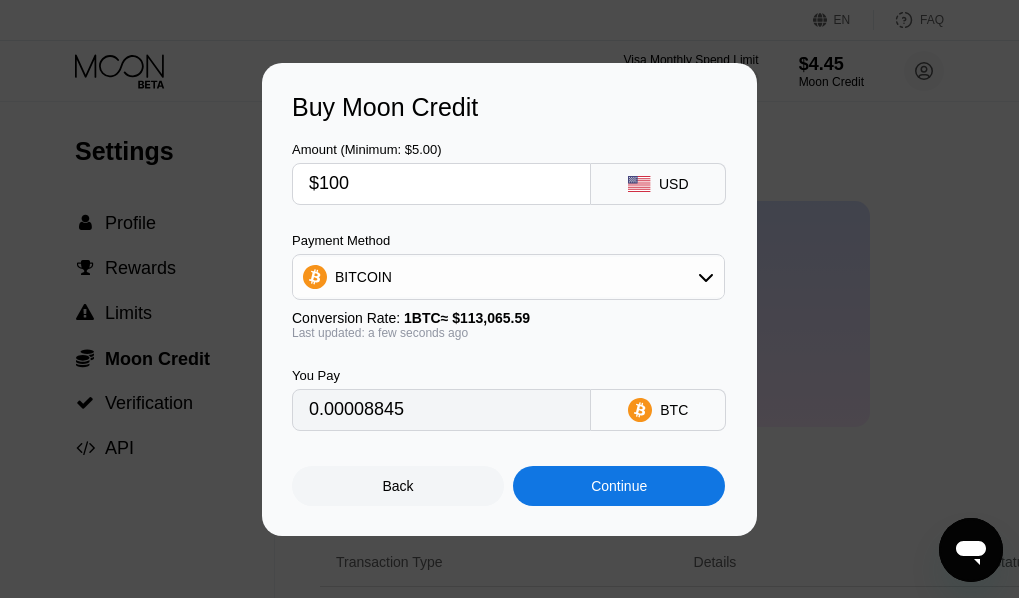 type on "0.00088445" 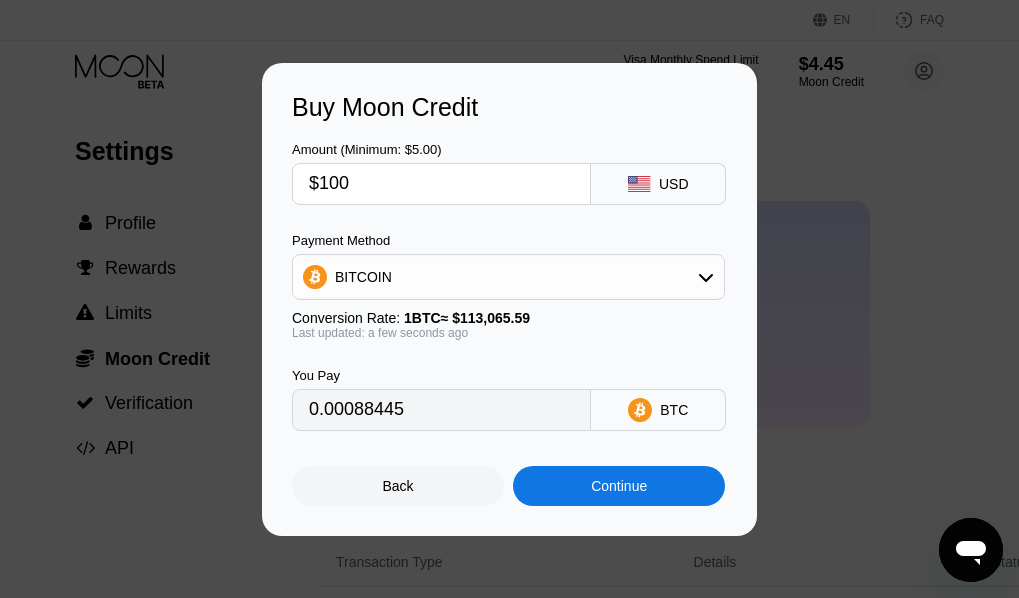 type on "$100" 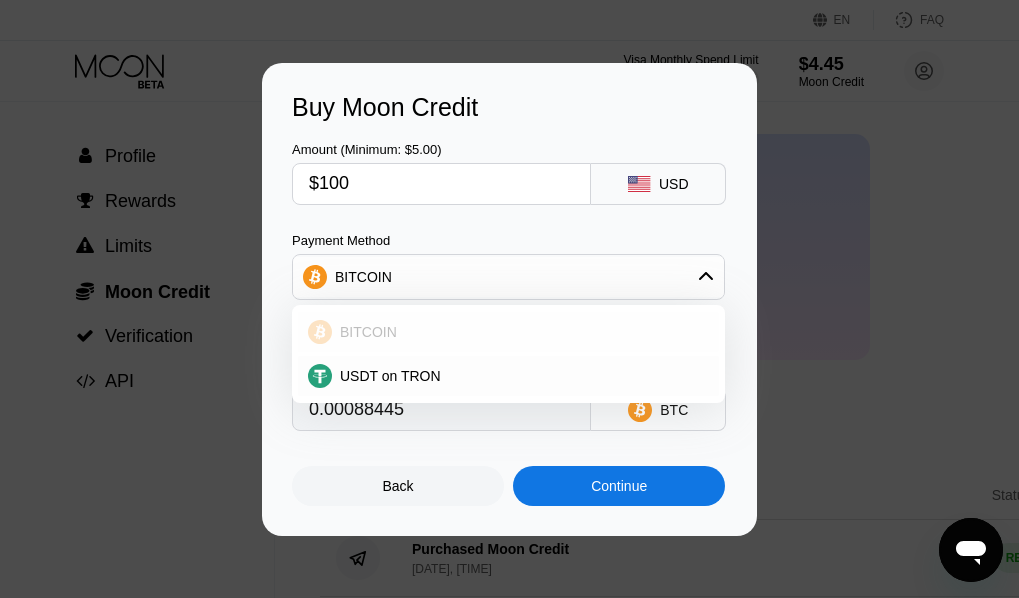 scroll, scrollTop: 100, scrollLeft: 0, axis: vertical 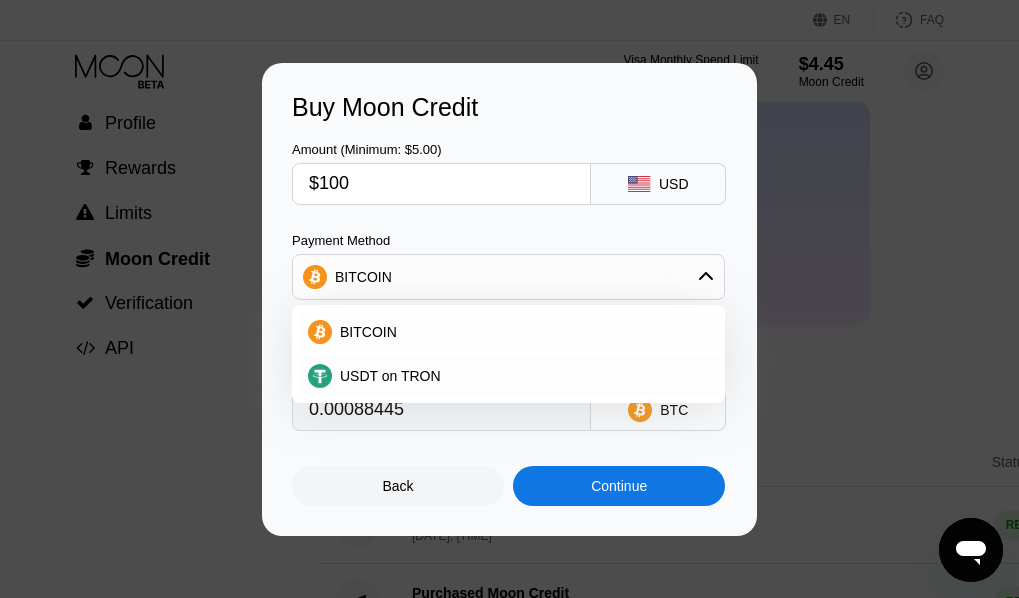 click on "BITCOIN USDT on TRON" at bounding box center [508, 354] 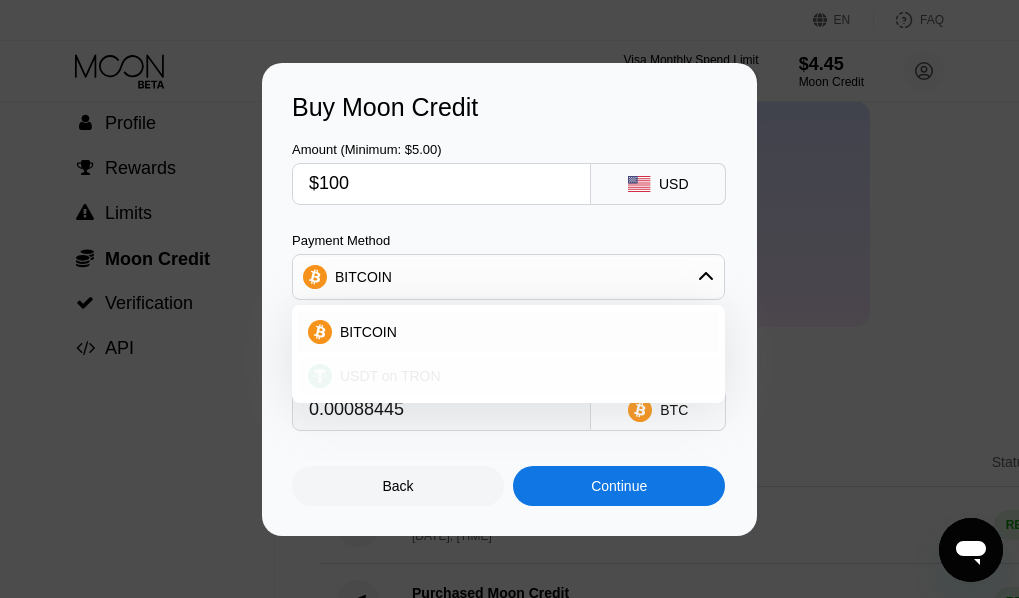 click on "USDT on TRON" at bounding box center [520, 376] 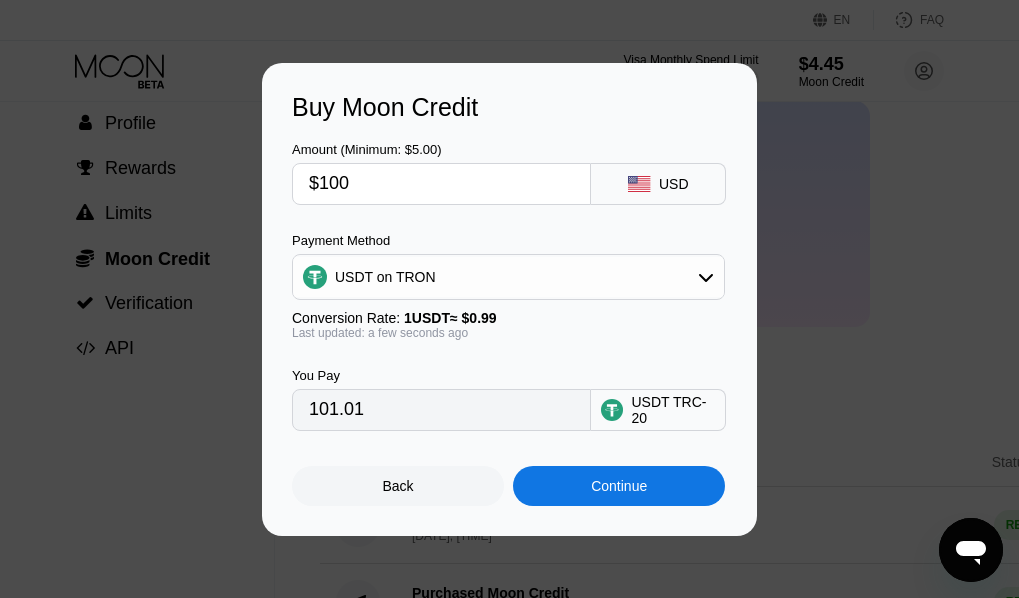 click on "101.01" at bounding box center [441, 410] 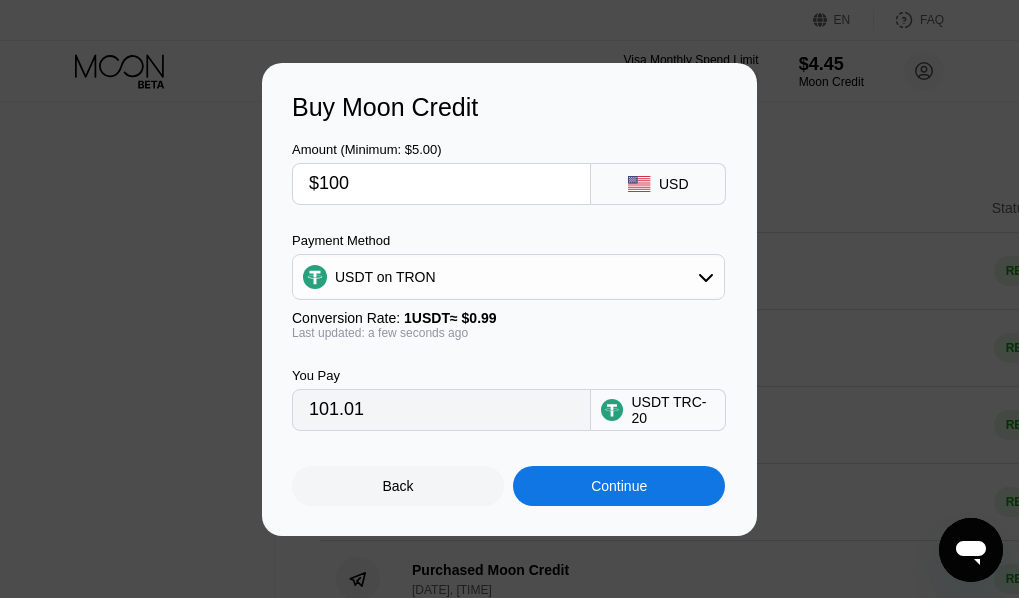 scroll, scrollTop: 400, scrollLeft: 0, axis: vertical 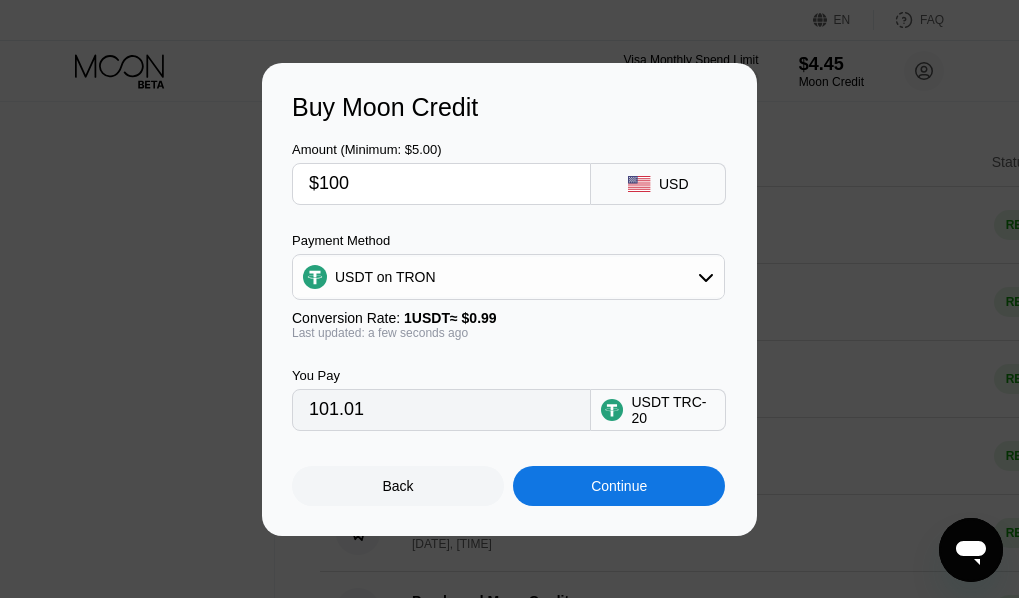 click on "$100" at bounding box center (441, 184) 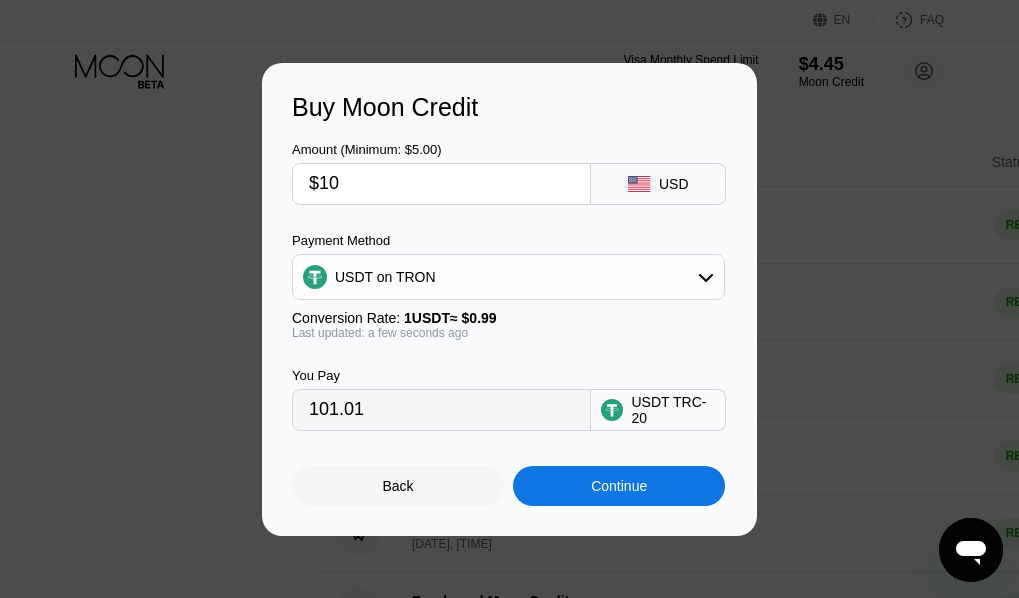 type on "10.10" 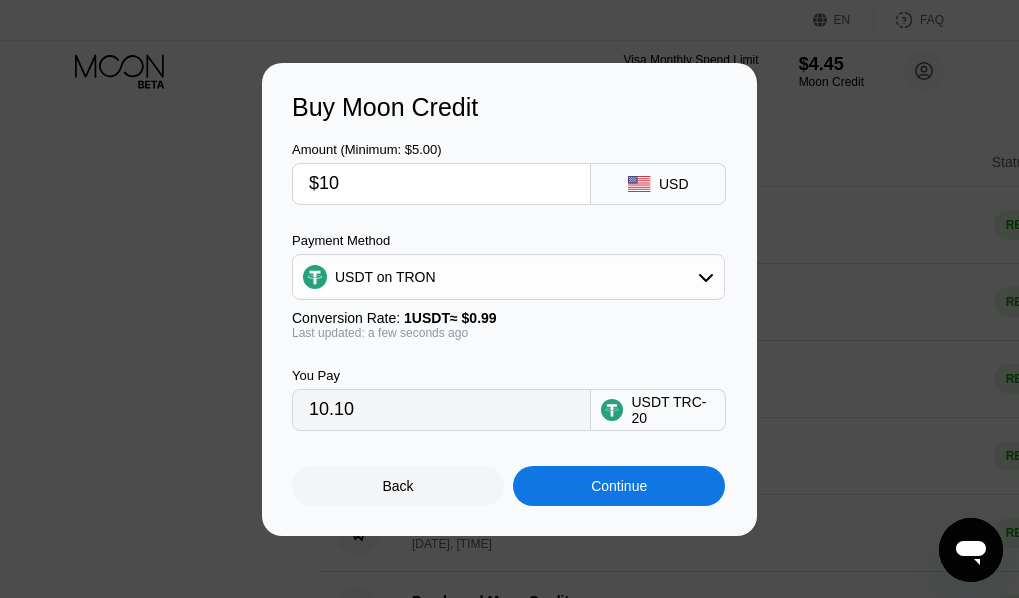 type on "$101" 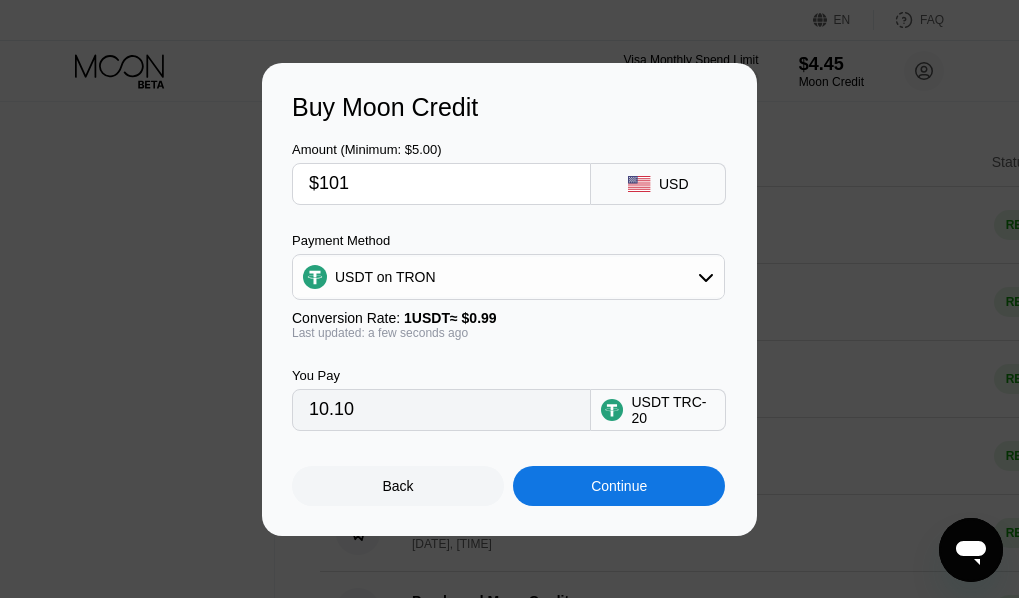 type on "102.02" 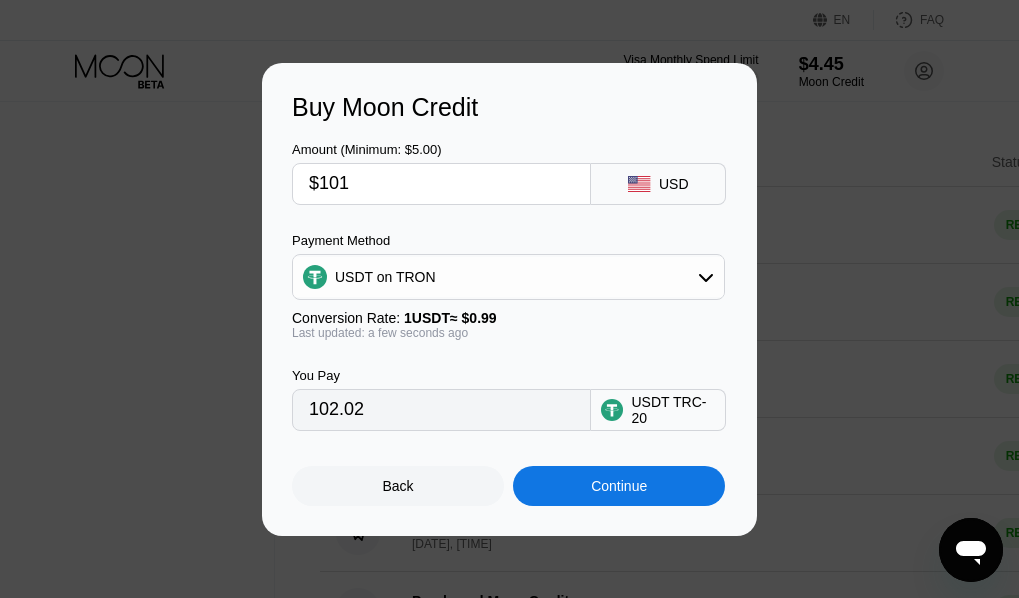 scroll, scrollTop: 500, scrollLeft: 0, axis: vertical 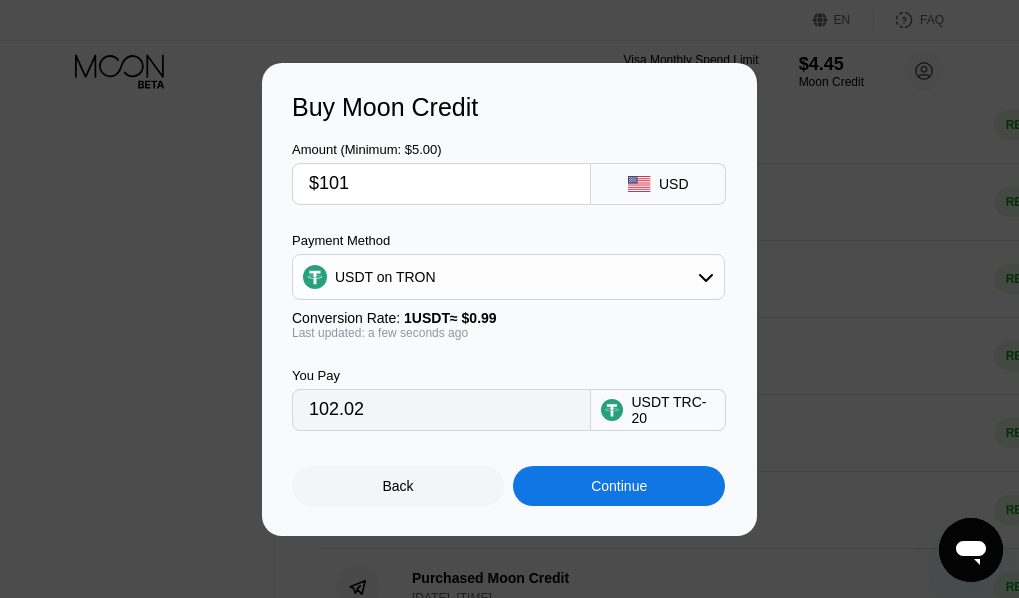 click on "$101" at bounding box center (441, 184) 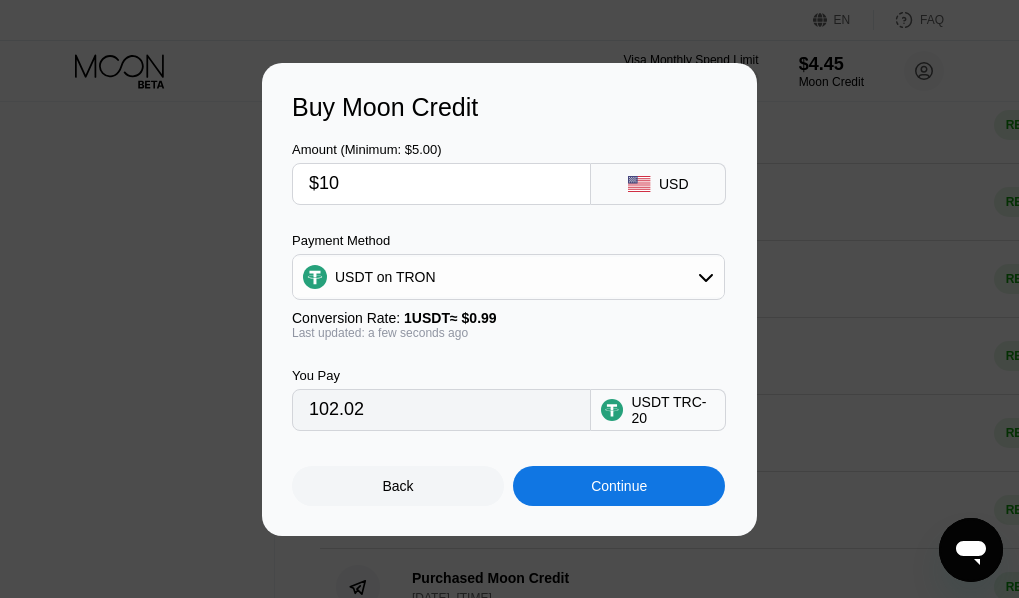 type on "10.10" 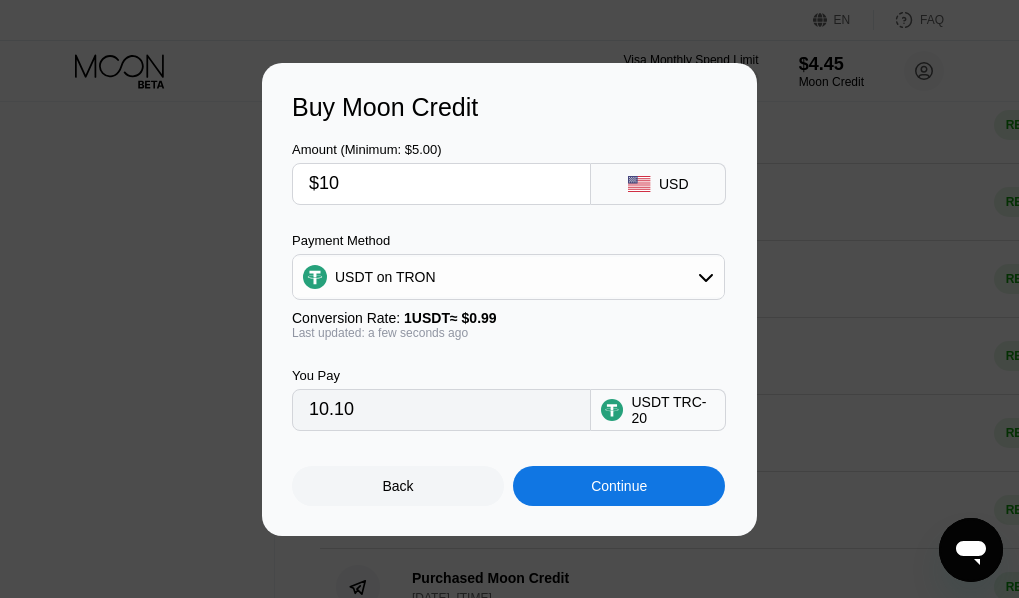 type on "$102" 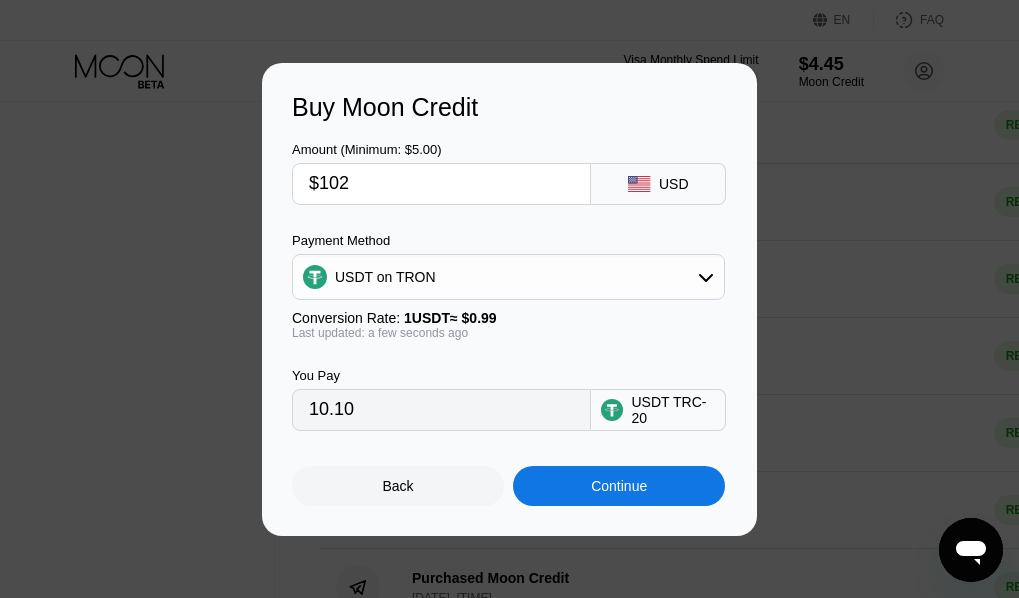 type on "103.03" 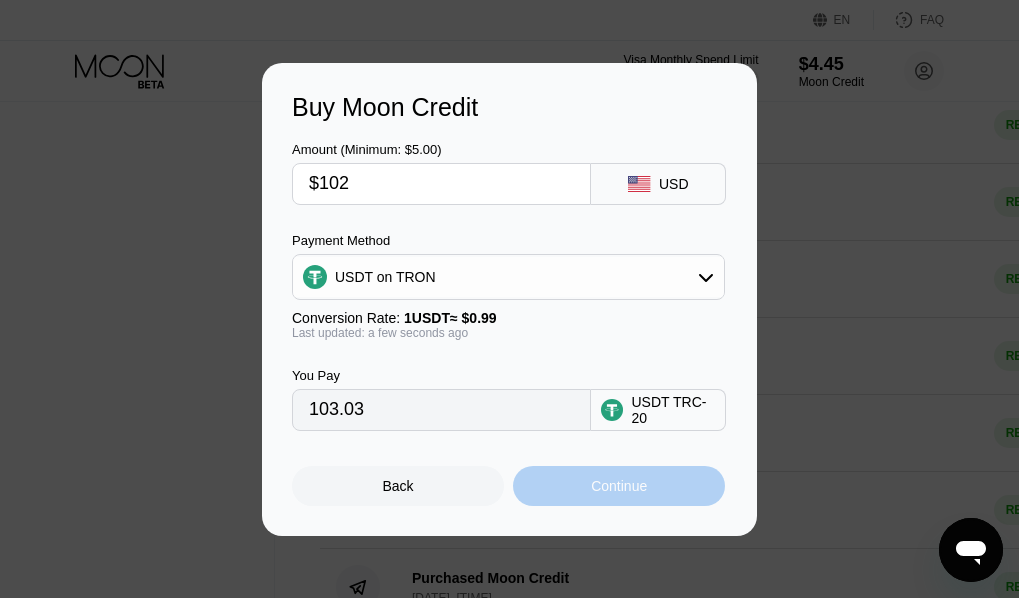 click on "Continue" at bounding box center (619, 486) 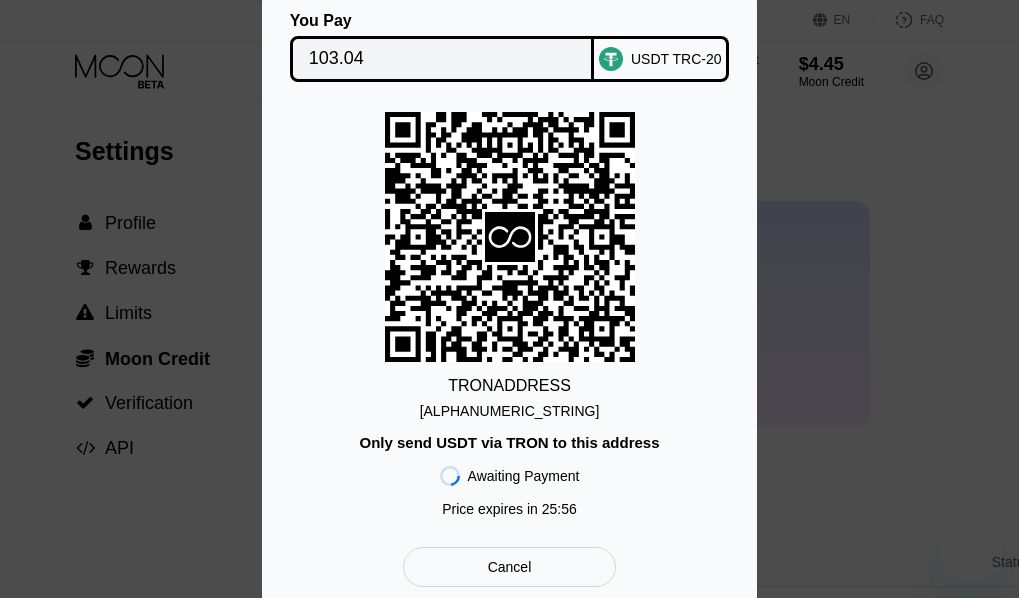 scroll, scrollTop: 500, scrollLeft: 0, axis: vertical 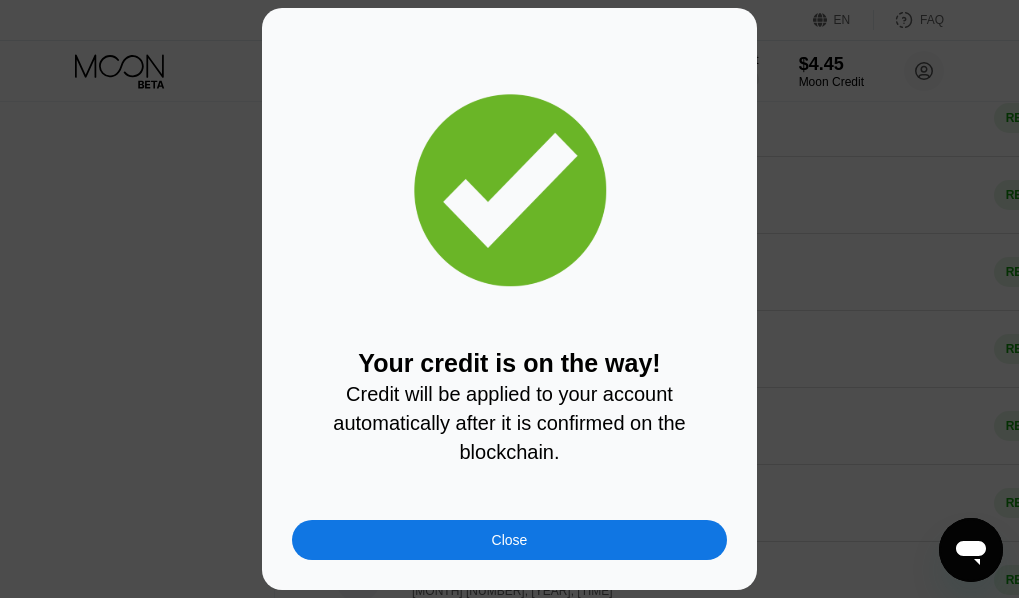 click on "Your credit is on the way! Credit will be applied to your account automatically after it is confirmed on the blockchain. Close" at bounding box center (509, 299) 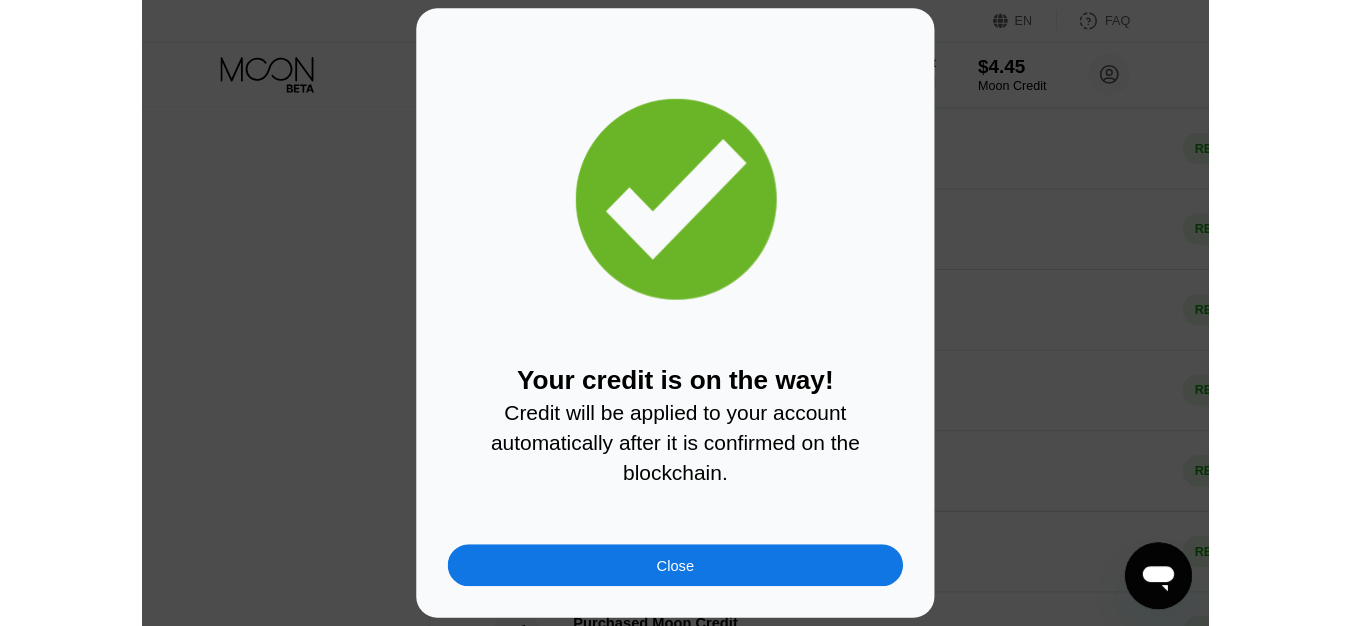 scroll, scrollTop: 1100, scrollLeft: 0, axis: vertical 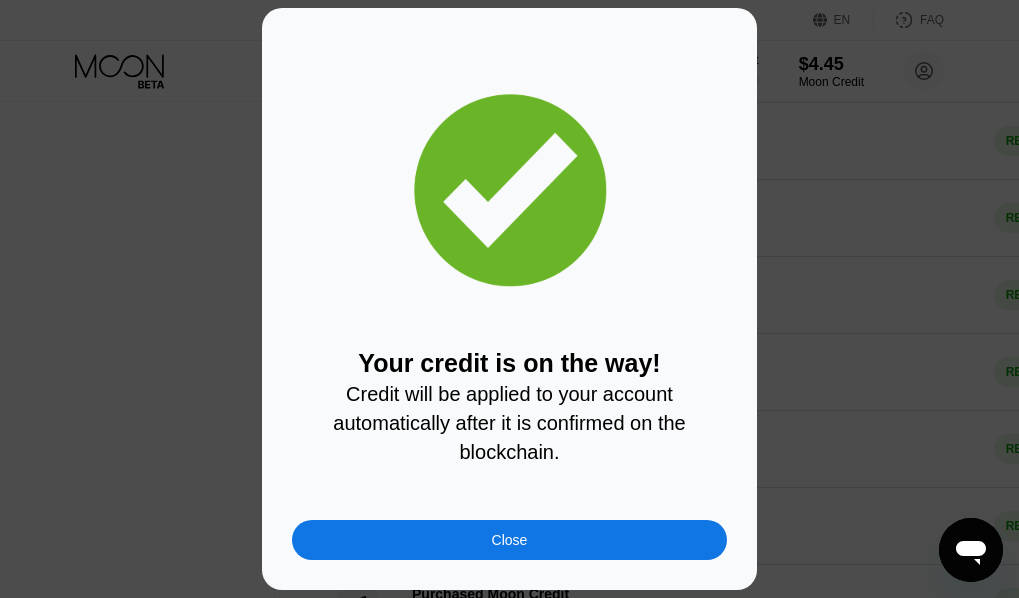 click 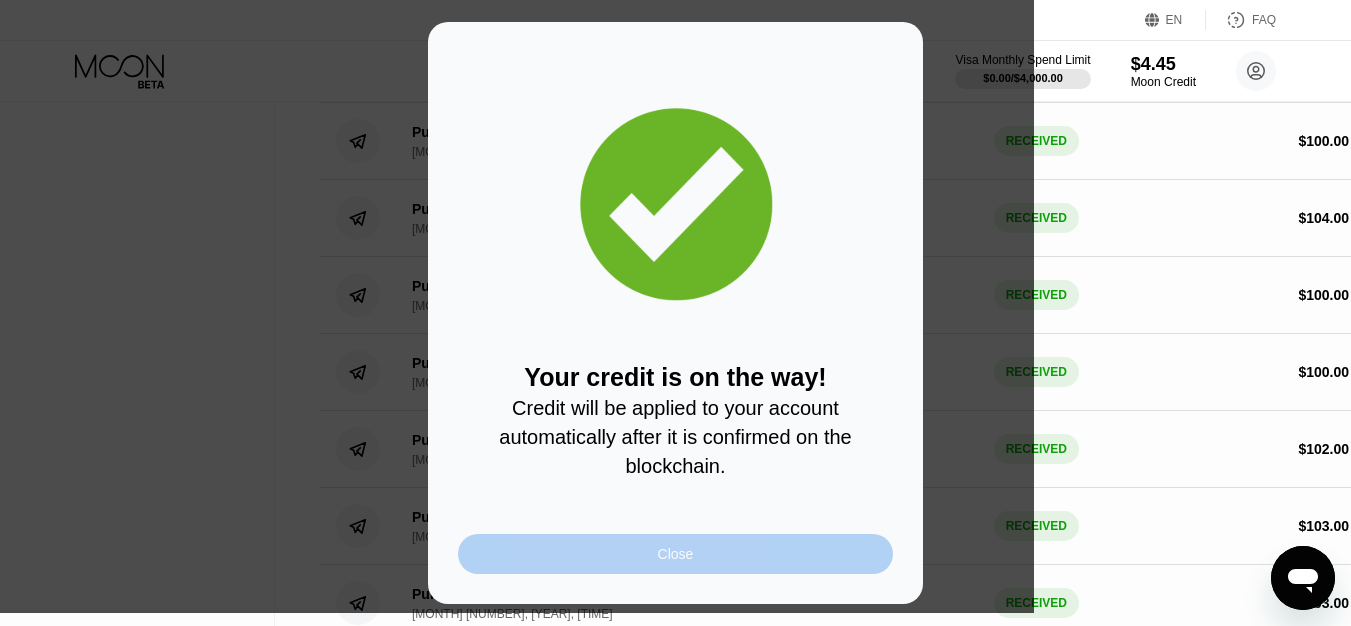 click on "Close" at bounding box center [675, 554] 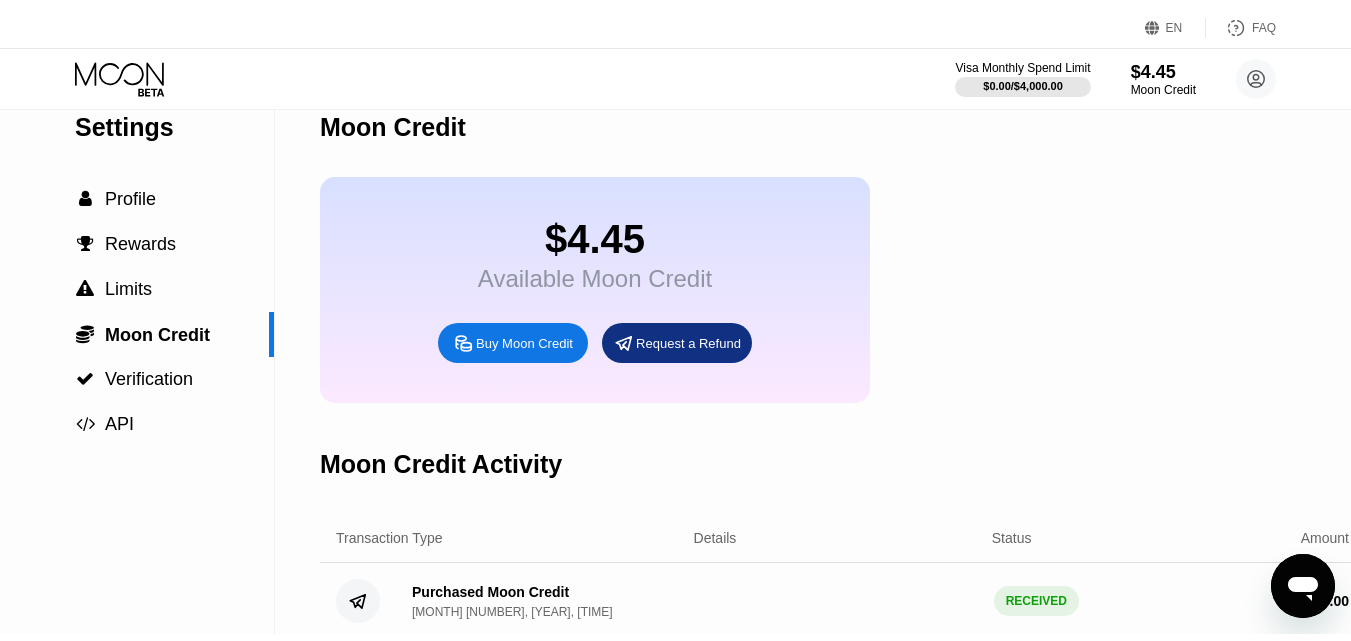 scroll, scrollTop: 0, scrollLeft: 0, axis: both 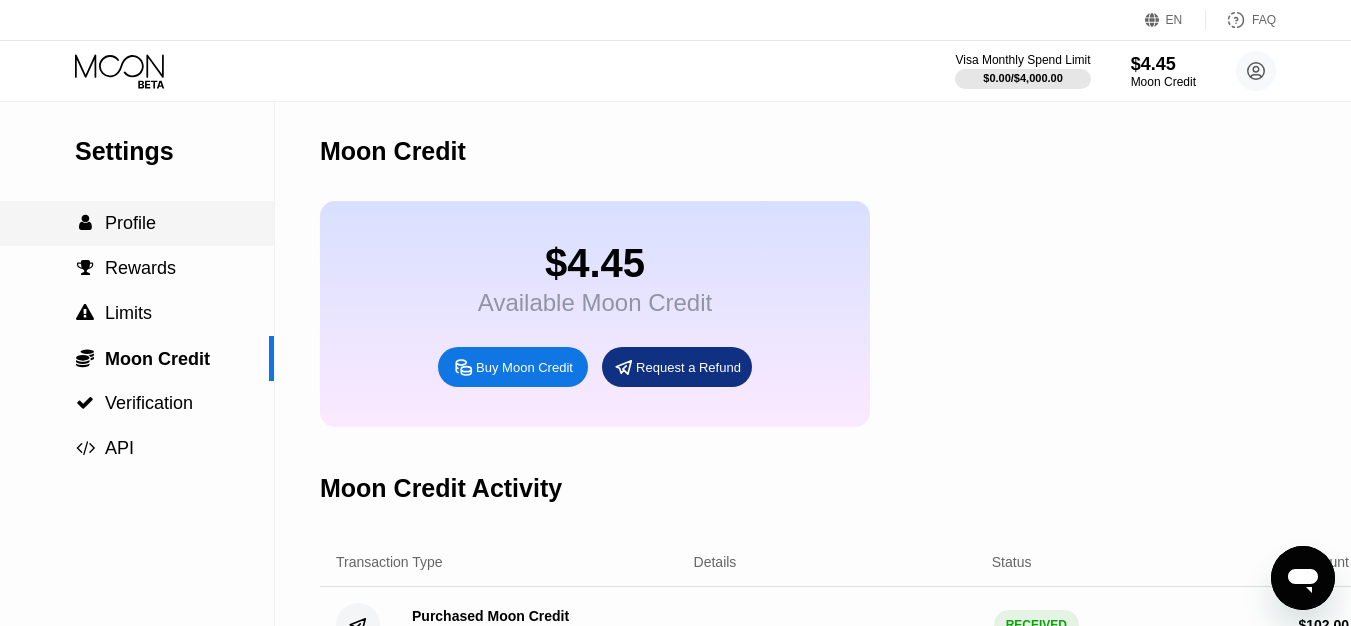 click on " Profile" at bounding box center (137, 223) 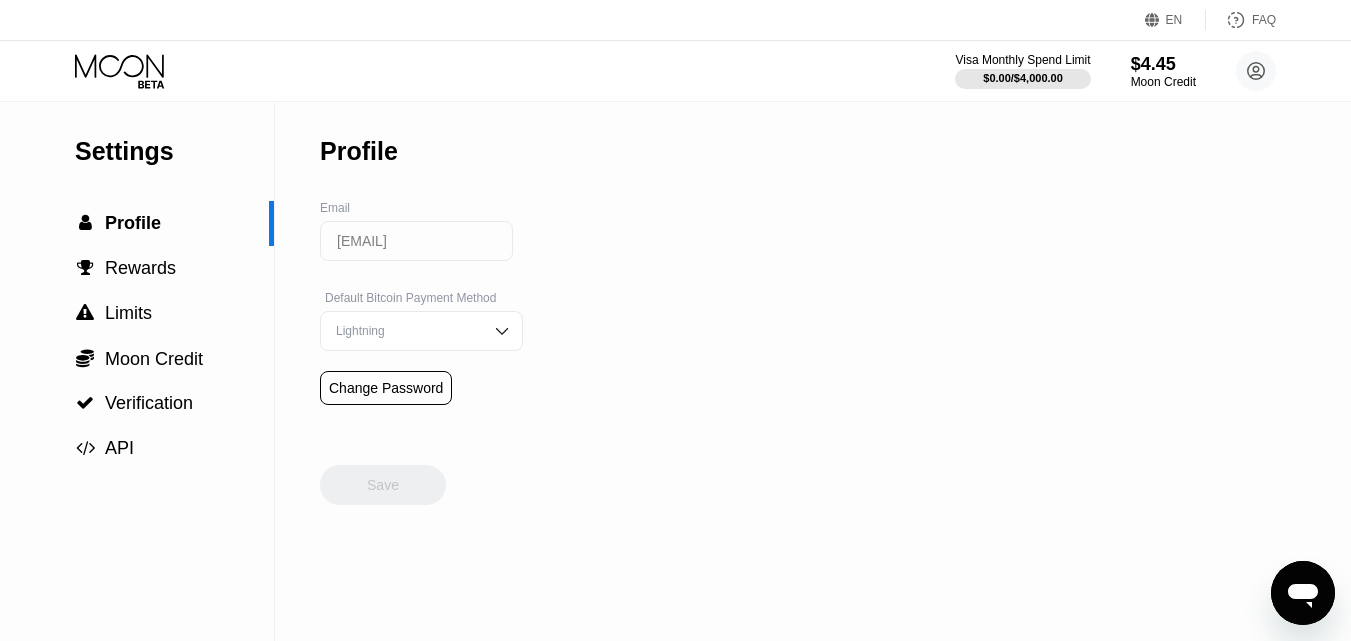 click 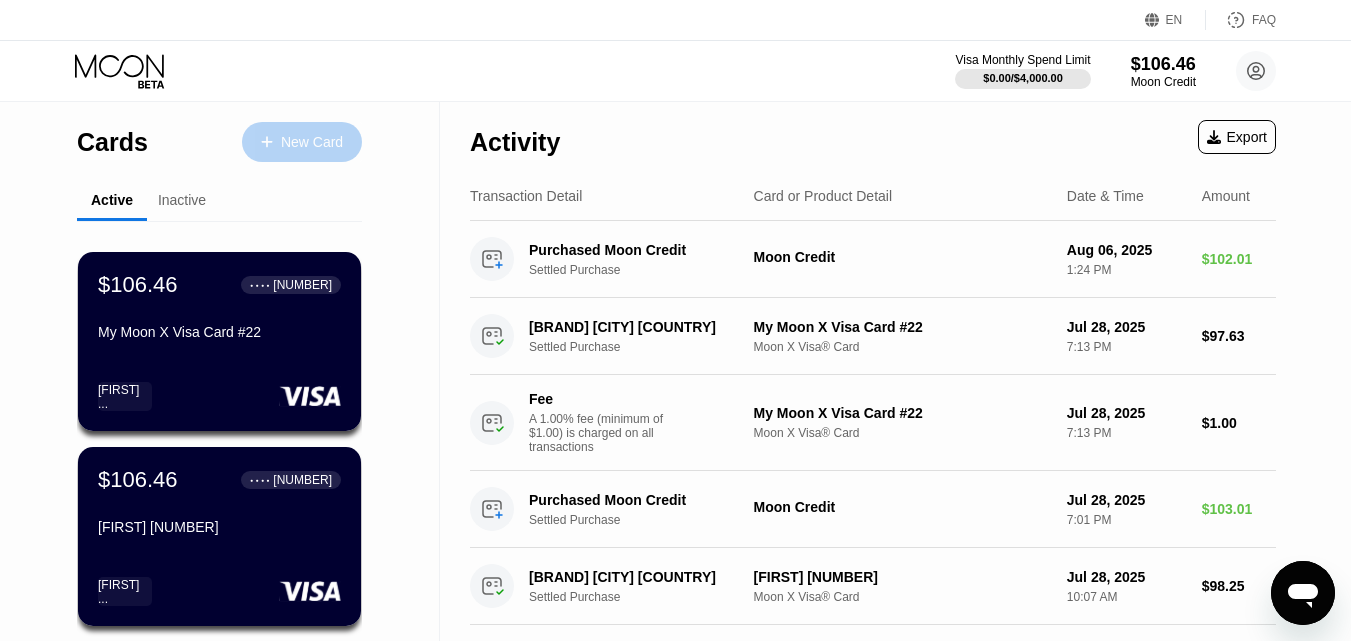 click 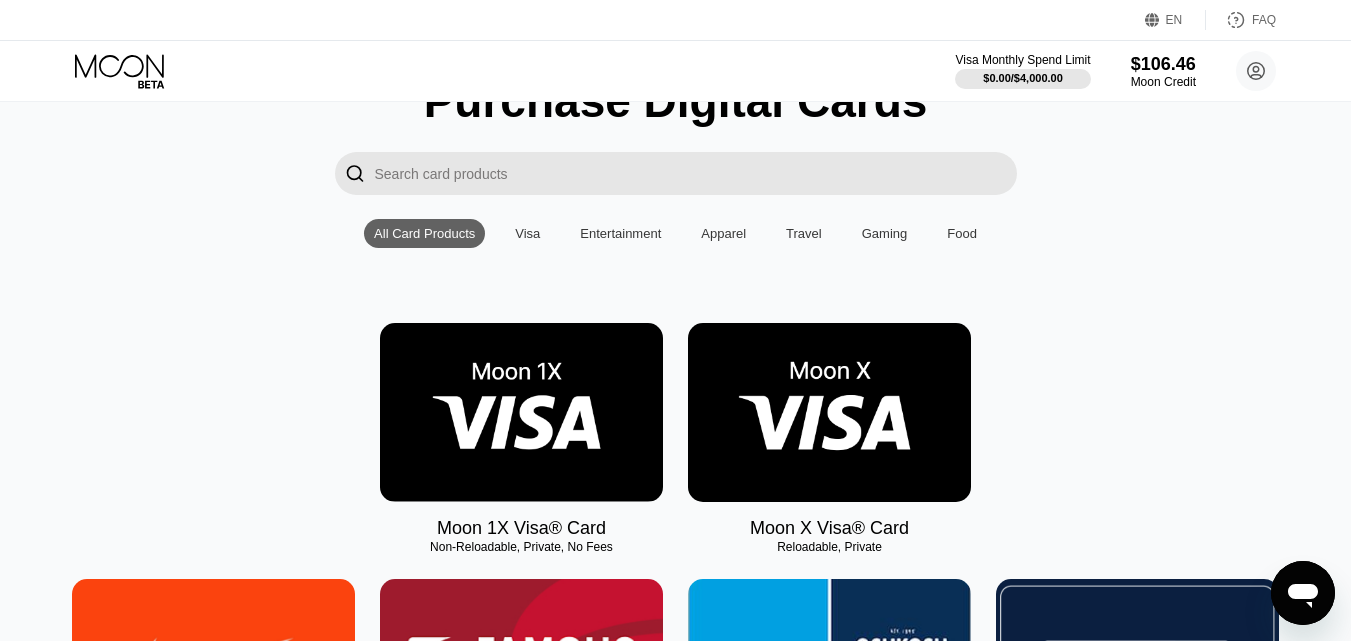 scroll, scrollTop: 200, scrollLeft: 0, axis: vertical 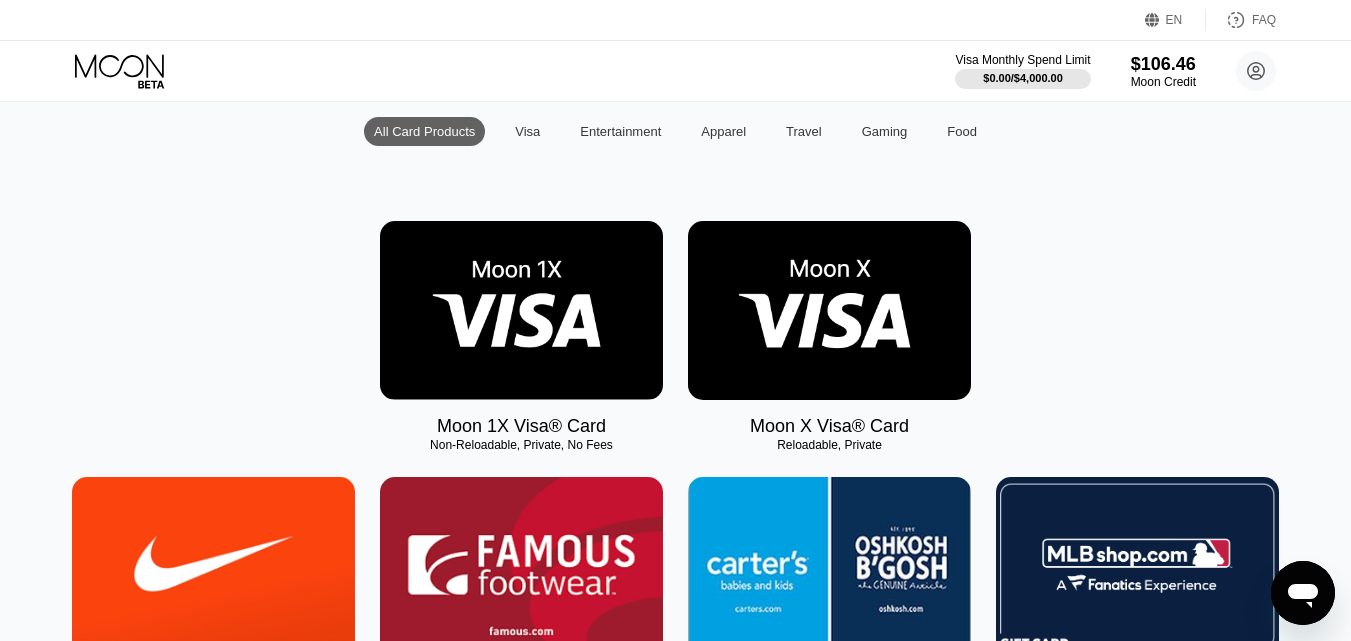 click at bounding box center [829, 310] 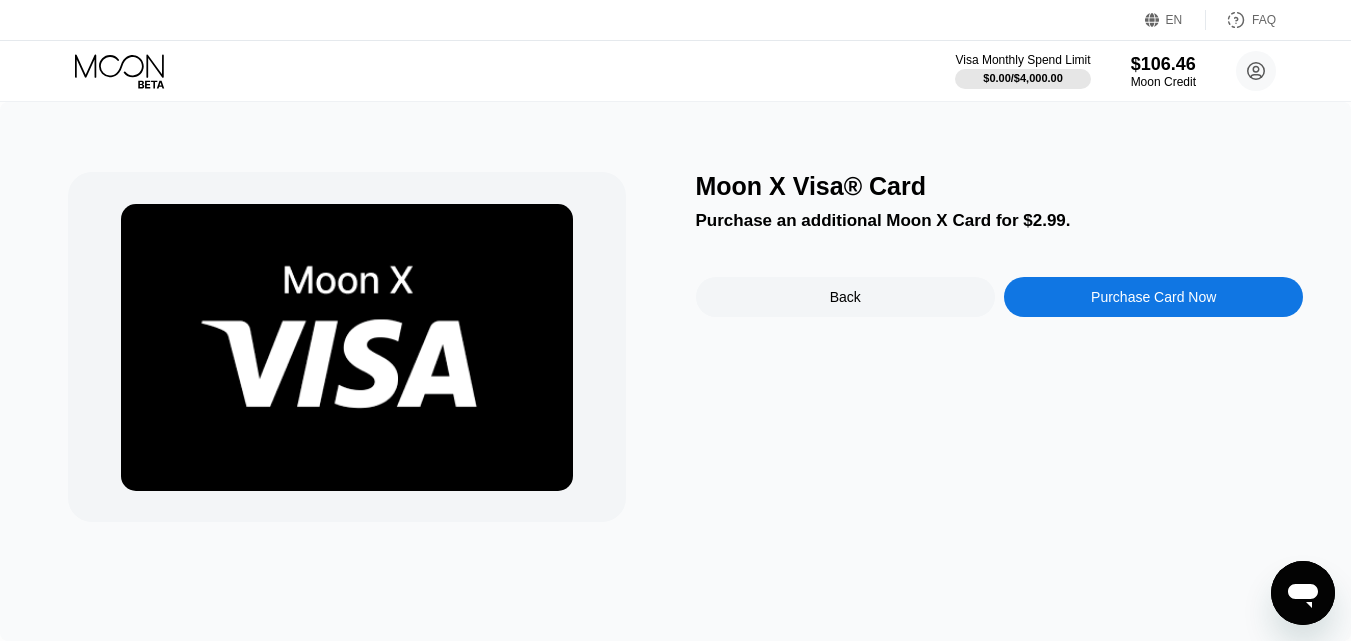 scroll, scrollTop: 0, scrollLeft: 0, axis: both 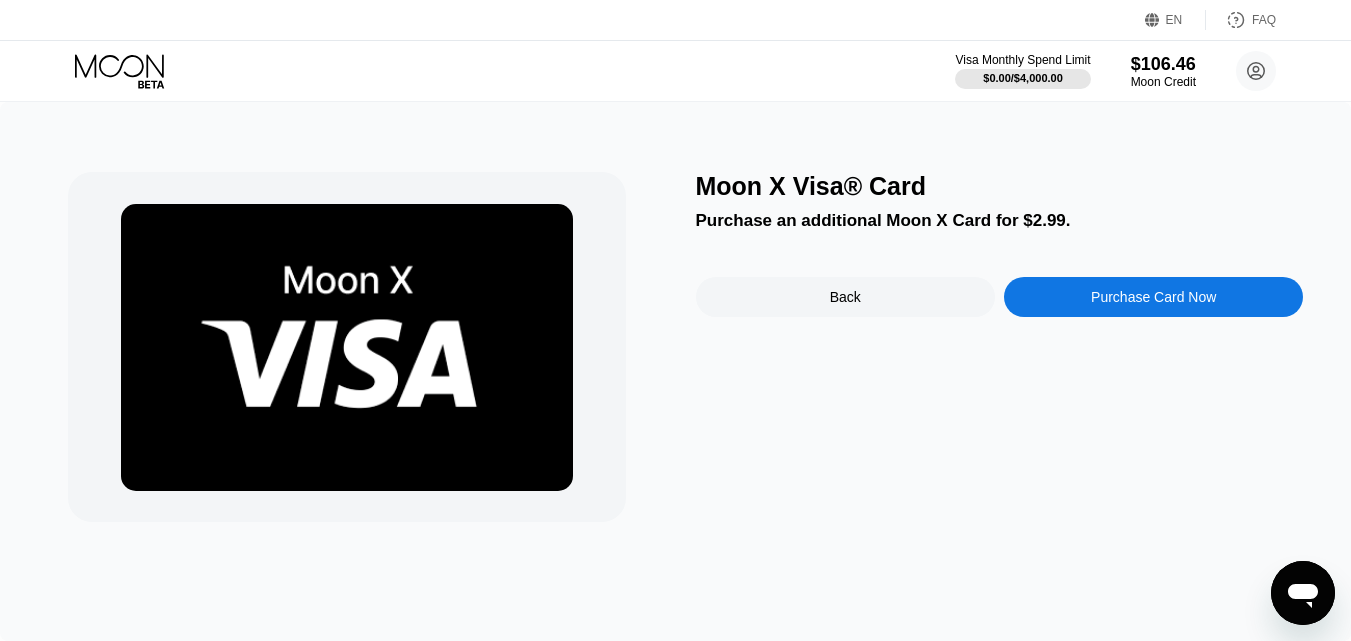 click on "Purchase Card Now" at bounding box center (1153, 297) 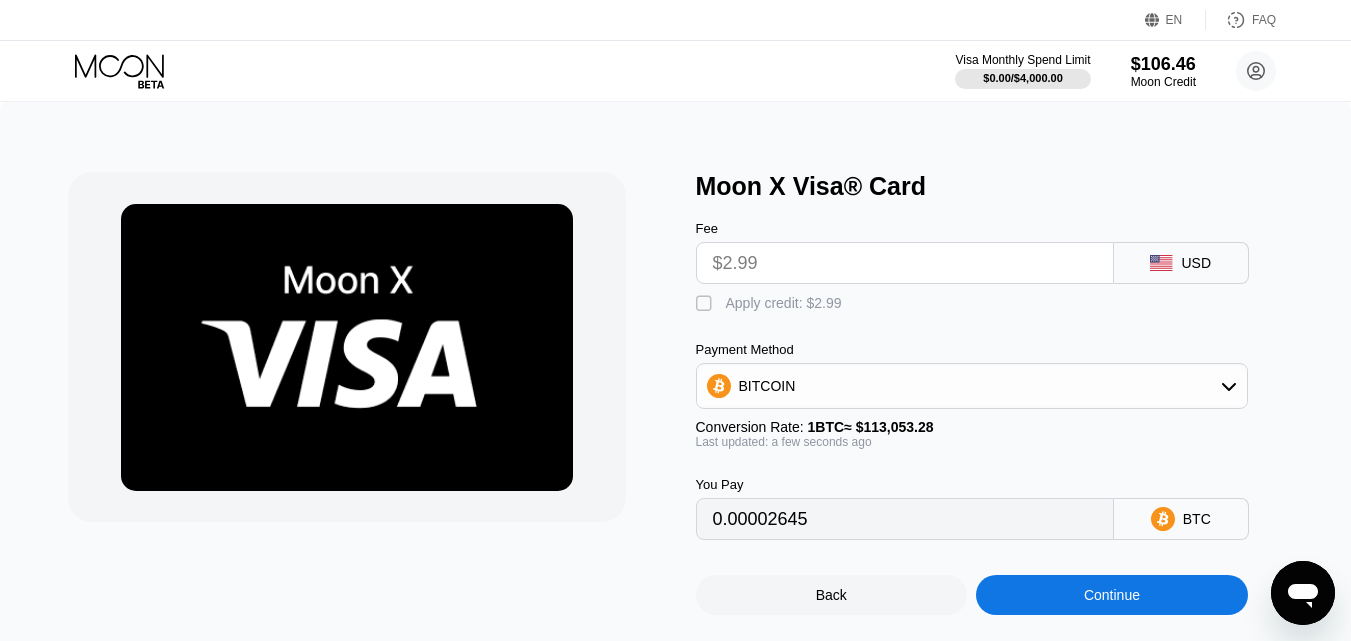 click on "$2.99" at bounding box center (905, 263) 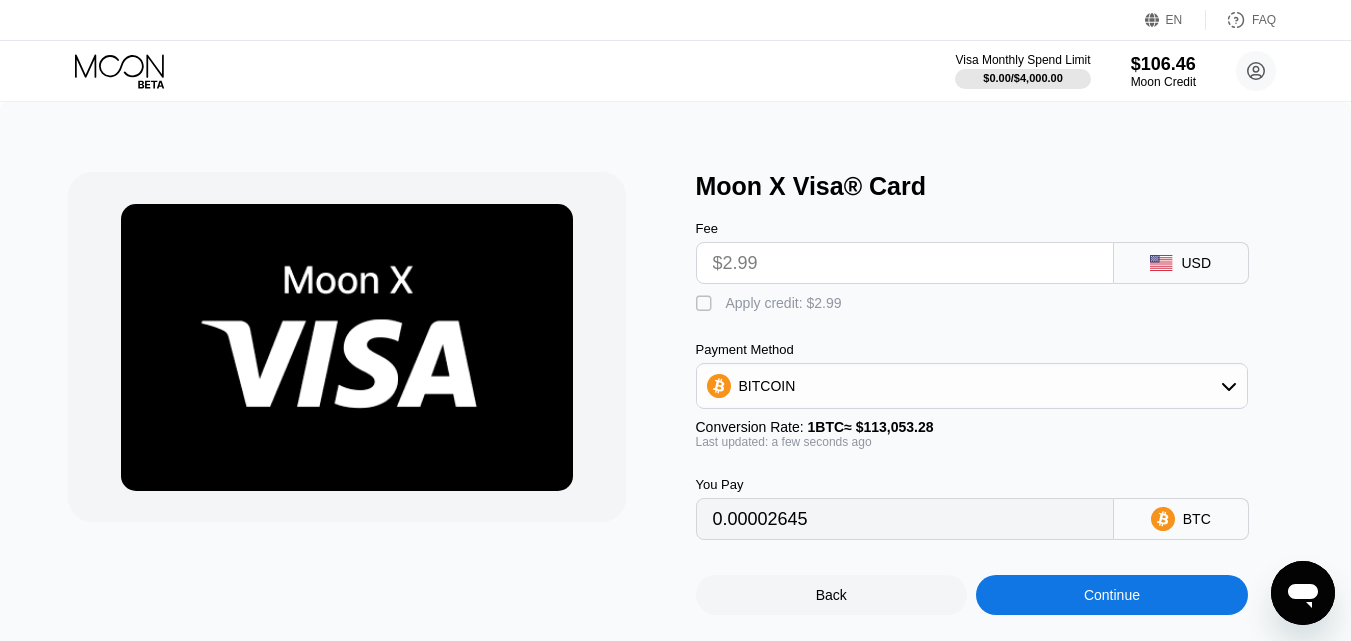 type on "0" 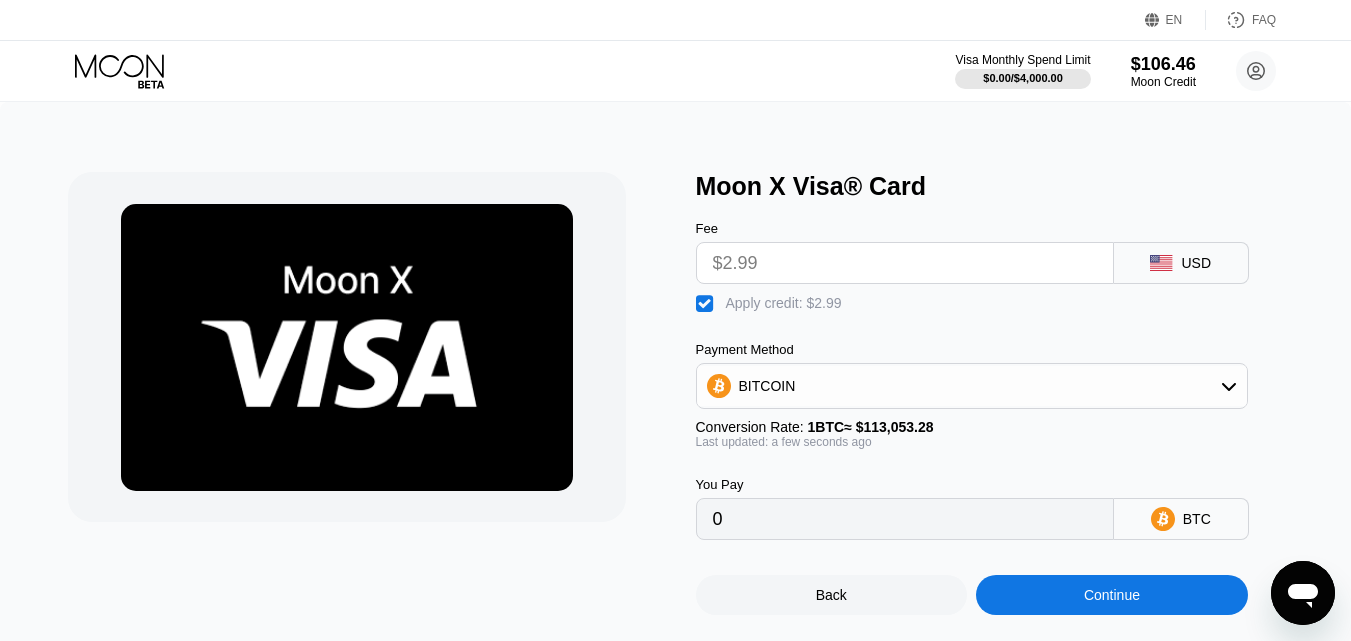 click on "Continue" at bounding box center [1112, 595] 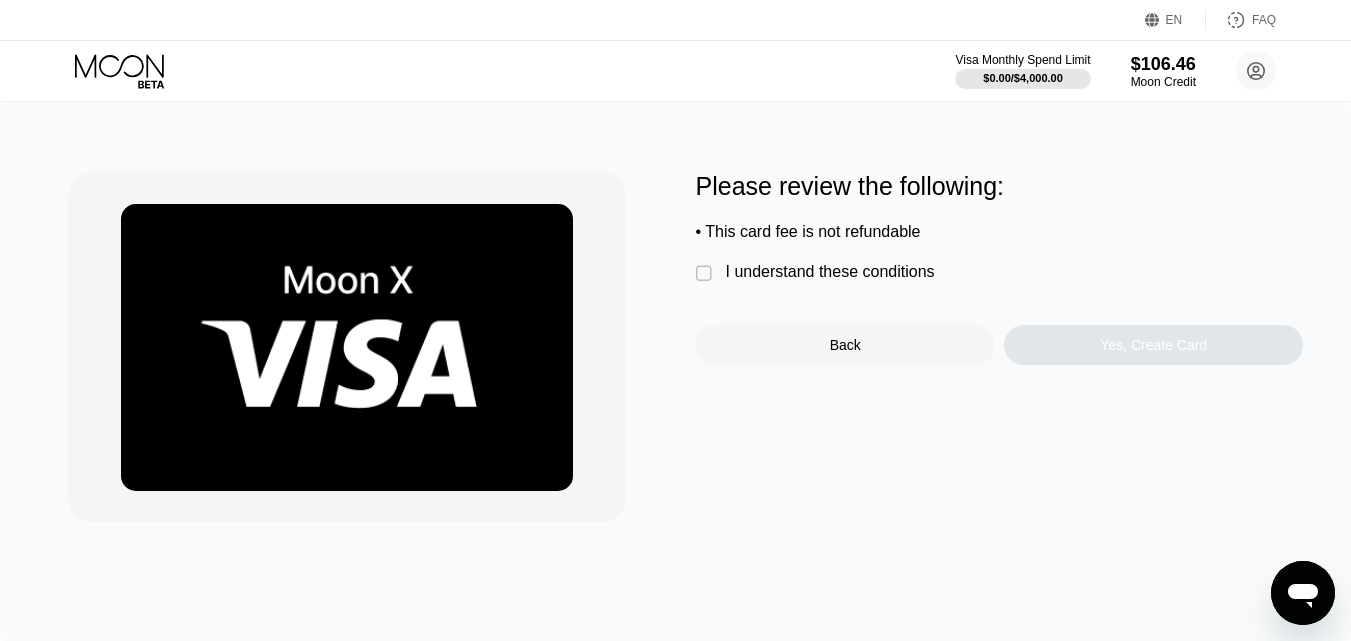 click on "I understand these conditions" at bounding box center (830, 272) 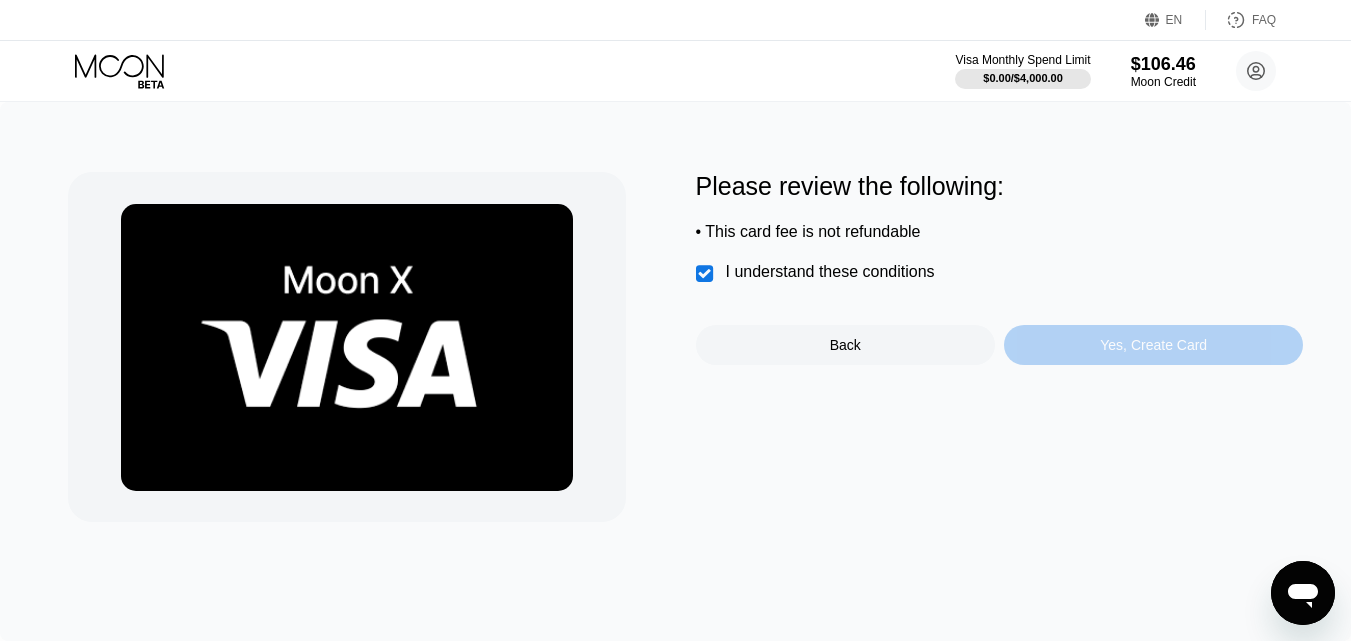 click on "Yes, Create Card" at bounding box center [1153, 345] 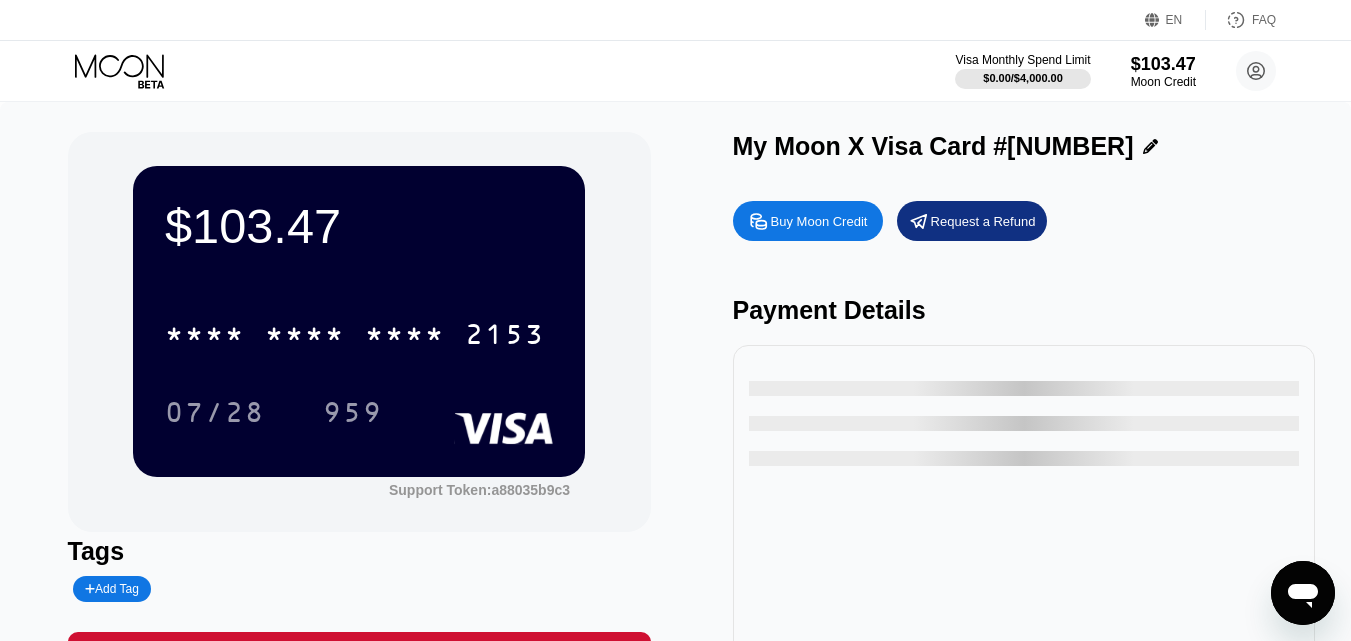 scroll, scrollTop: 400, scrollLeft: 0, axis: vertical 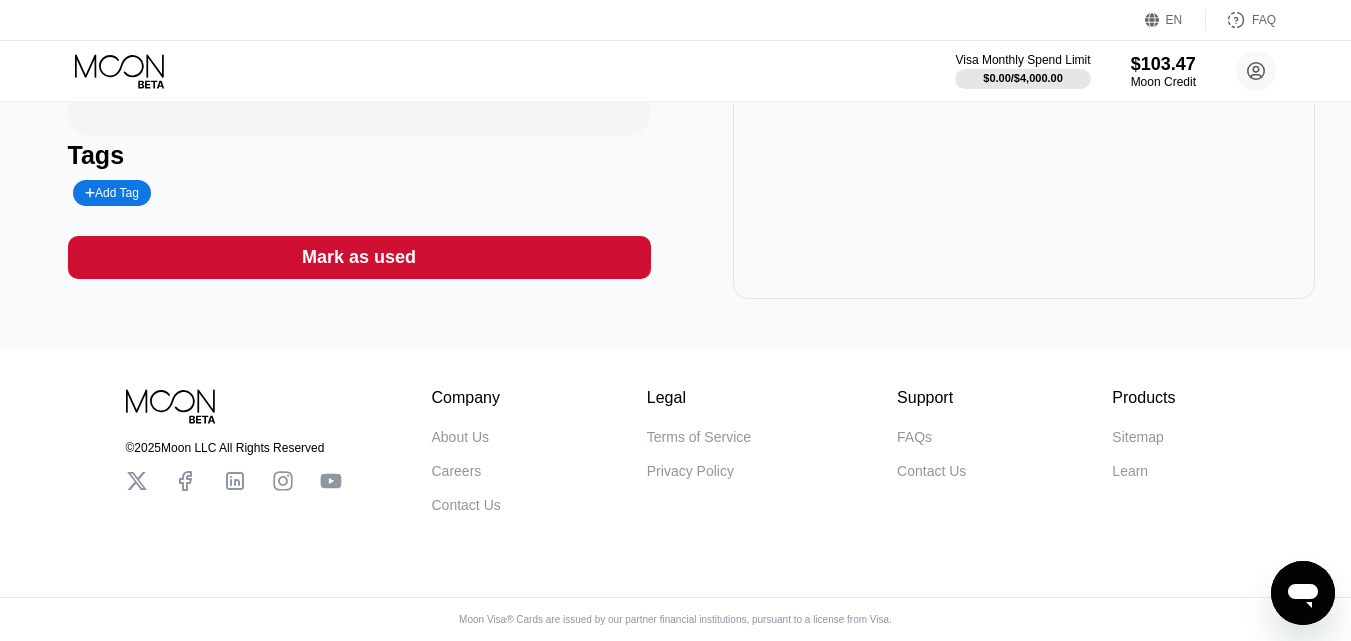 click on "Add Tag" at bounding box center [112, 193] 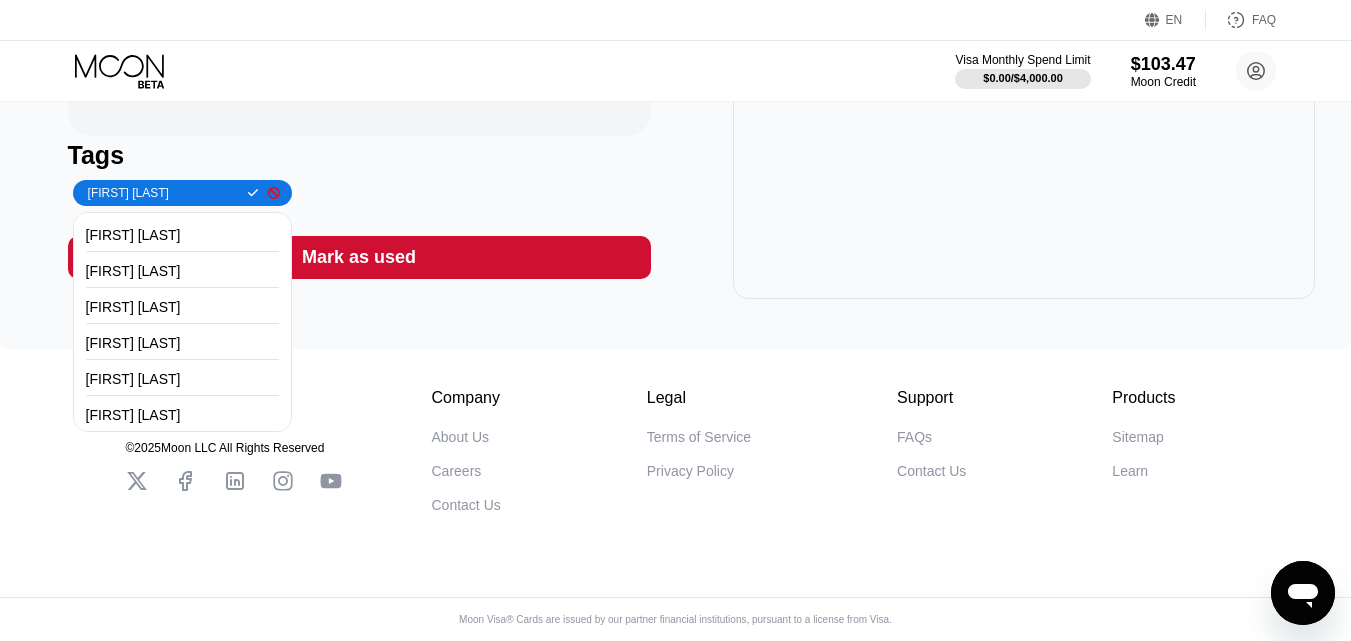 type on "[FIRST] [LAST]" 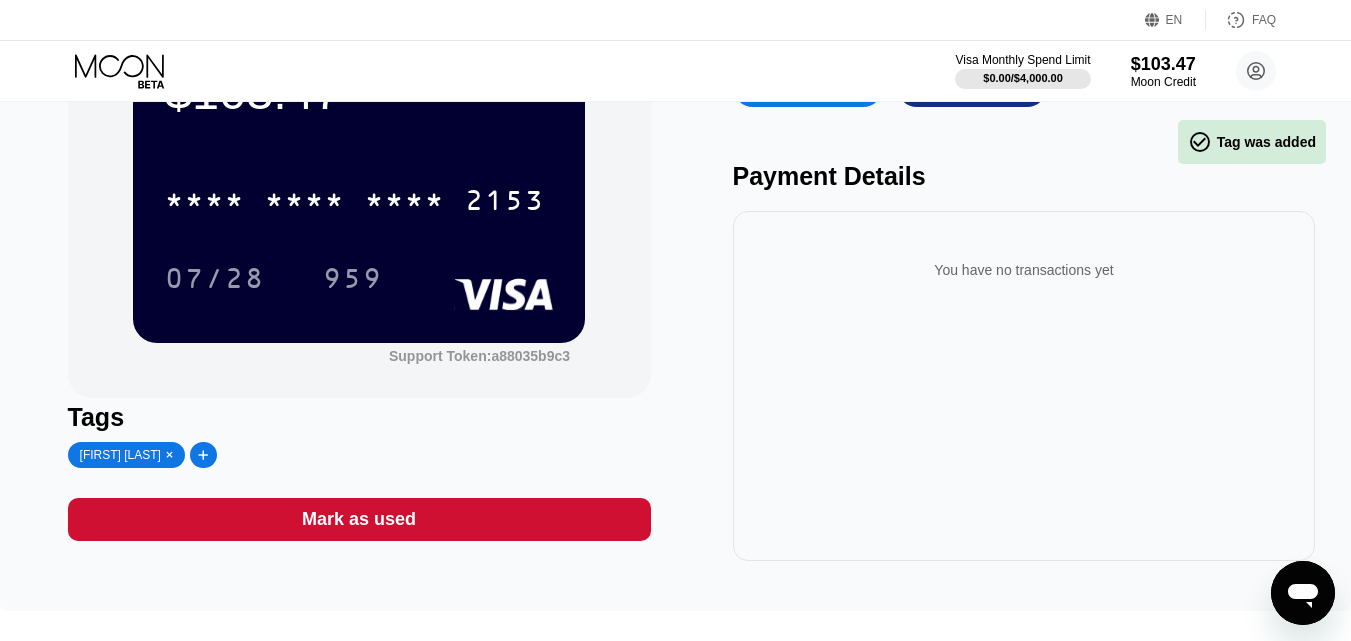 scroll, scrollTop: 100, scrollLeft: 0, axis: vertical 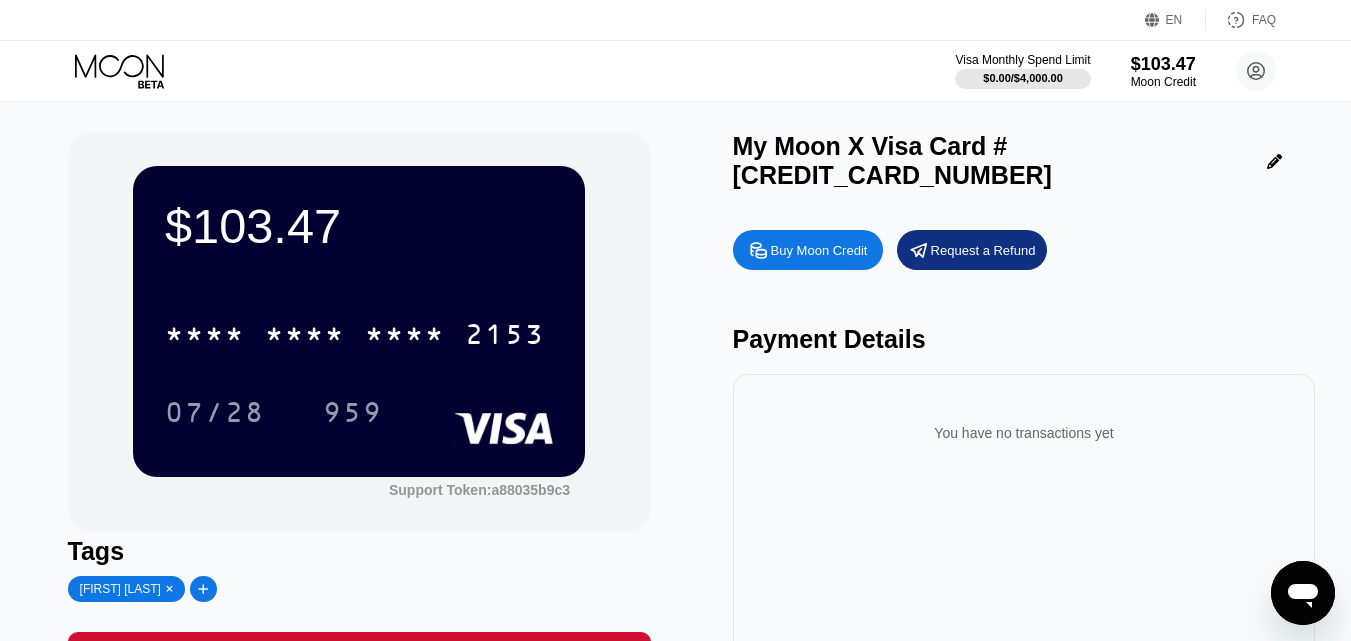 click on "* * * *" at bounding box center (305, 337) 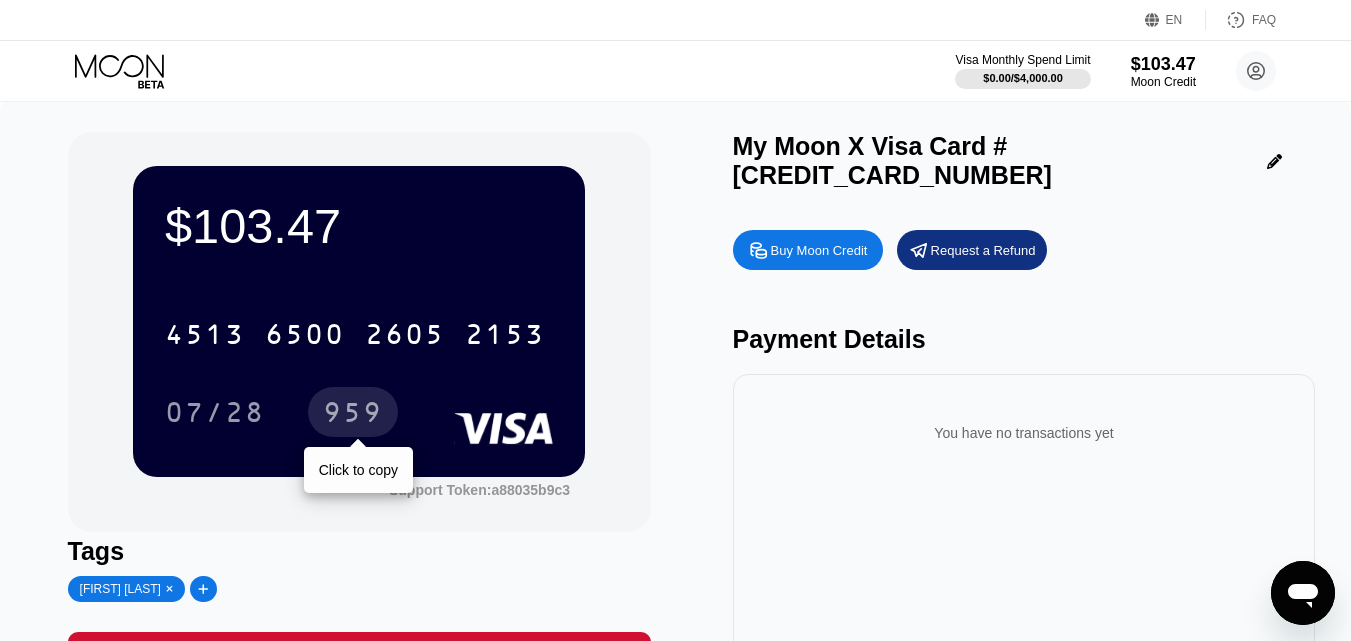 click on "959" at bounding box center [353, 415] 